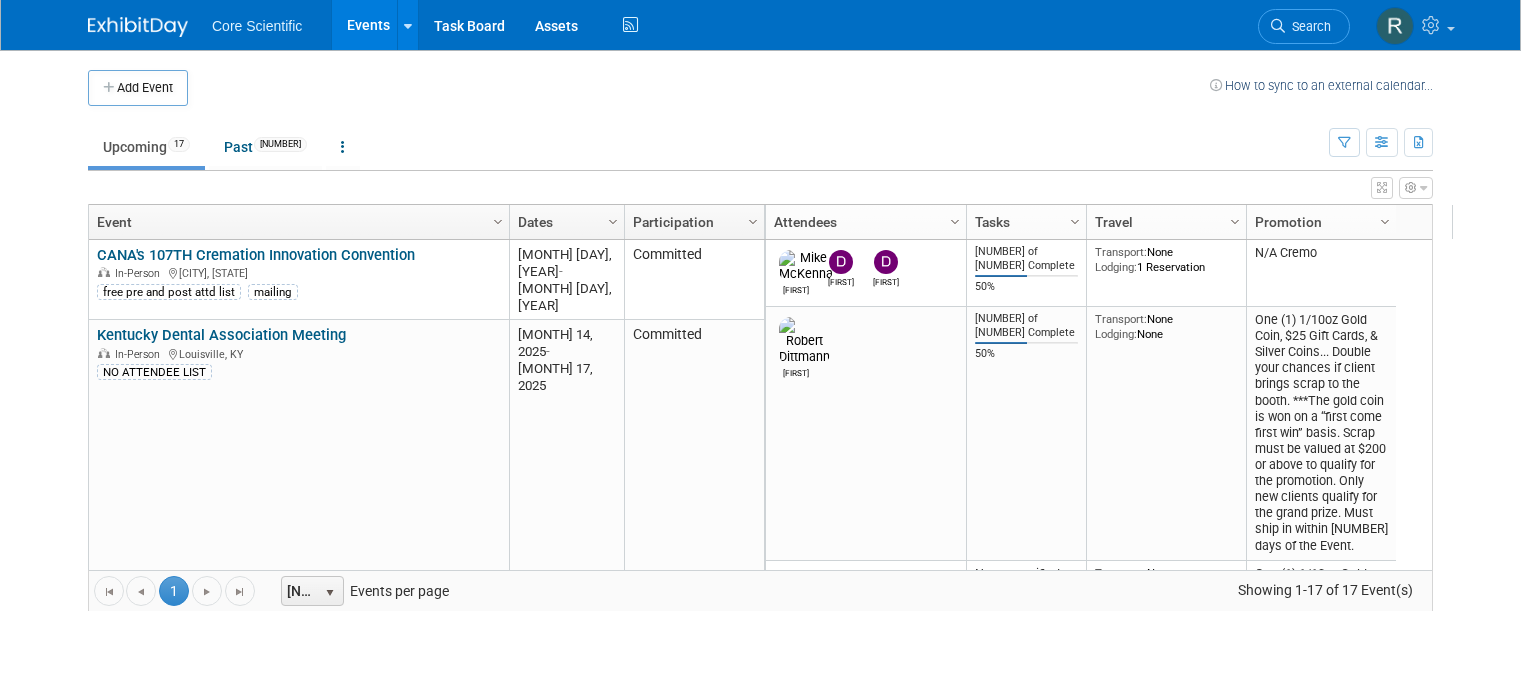 scroll, scrollTop: 0, scrollLeft: 0, axis: both 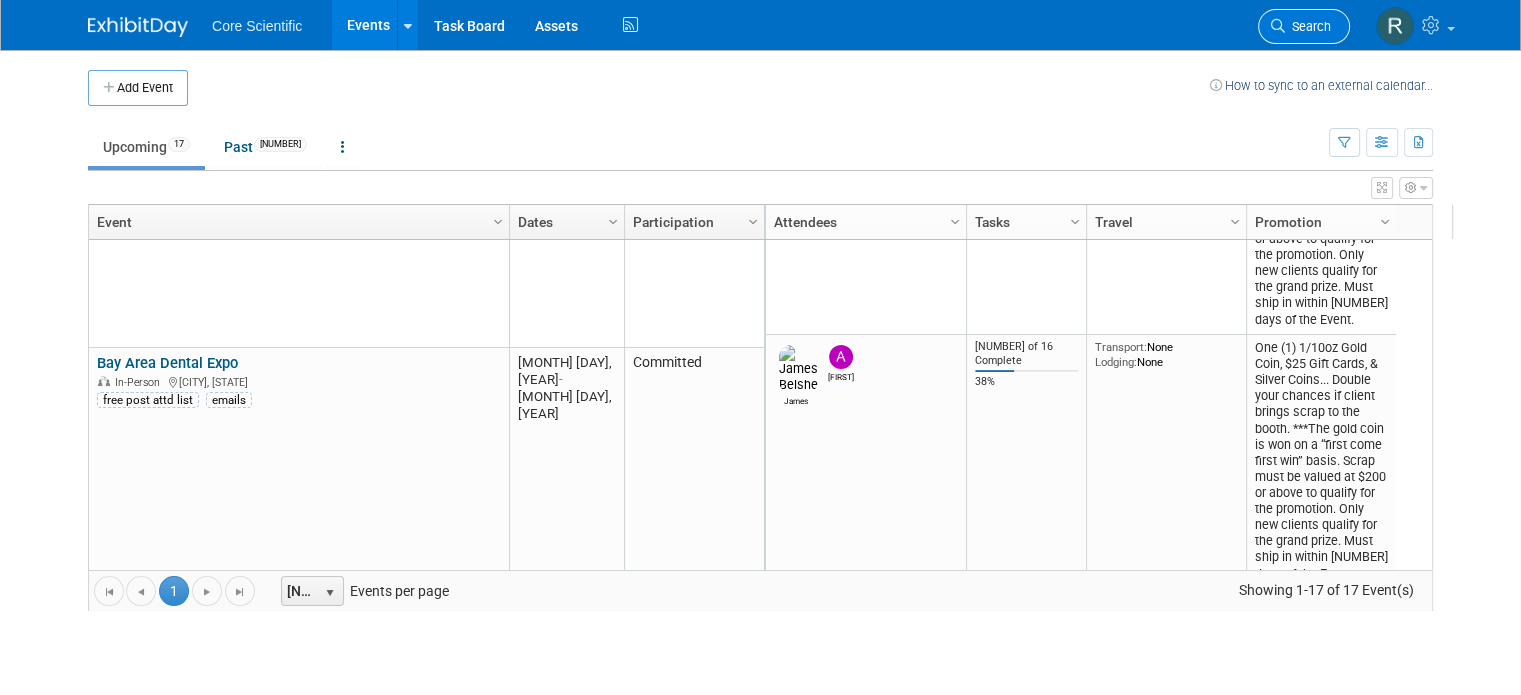 click on "Search" at bounding box center [1308, 26] 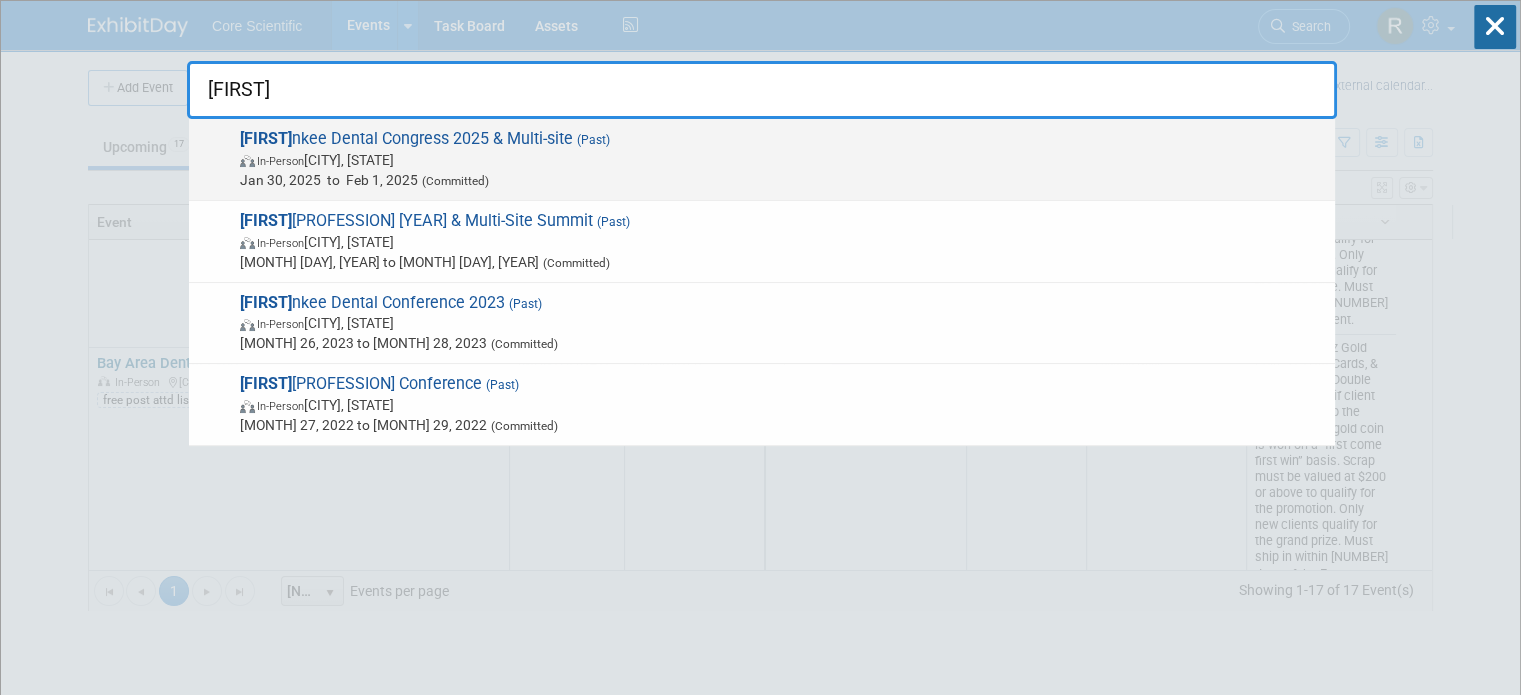type on "ya" 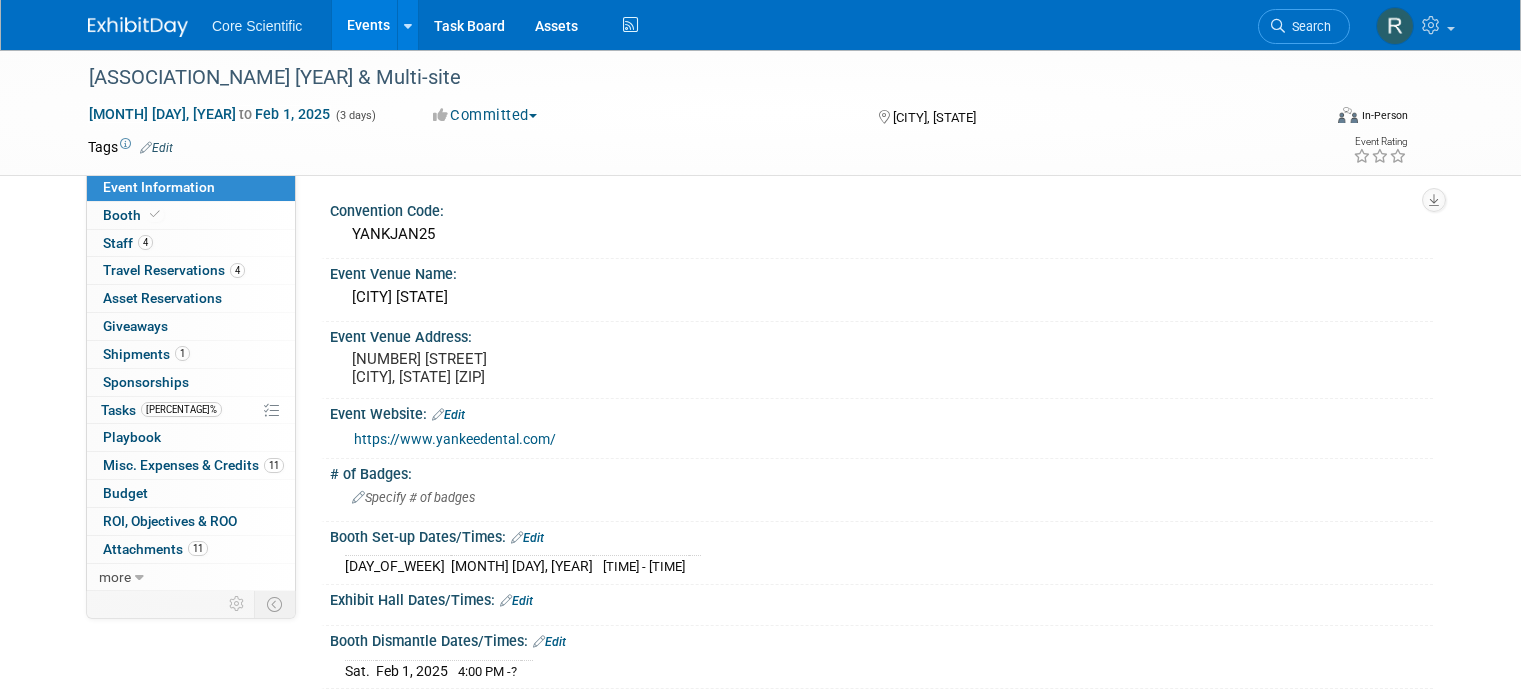 scroll, scrollTop: 0, scrollLeft: 0, axis: both 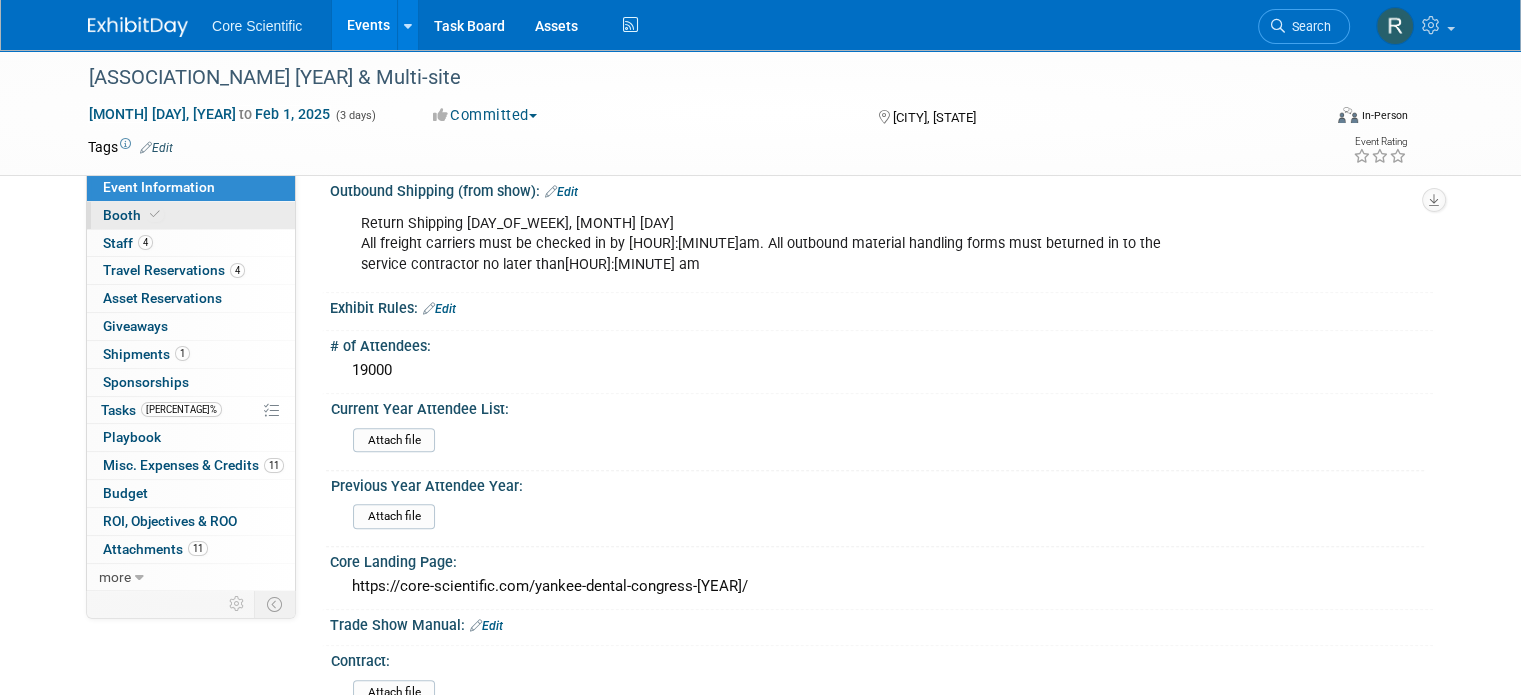 click on "Booth" at bounding box center [191, 215] 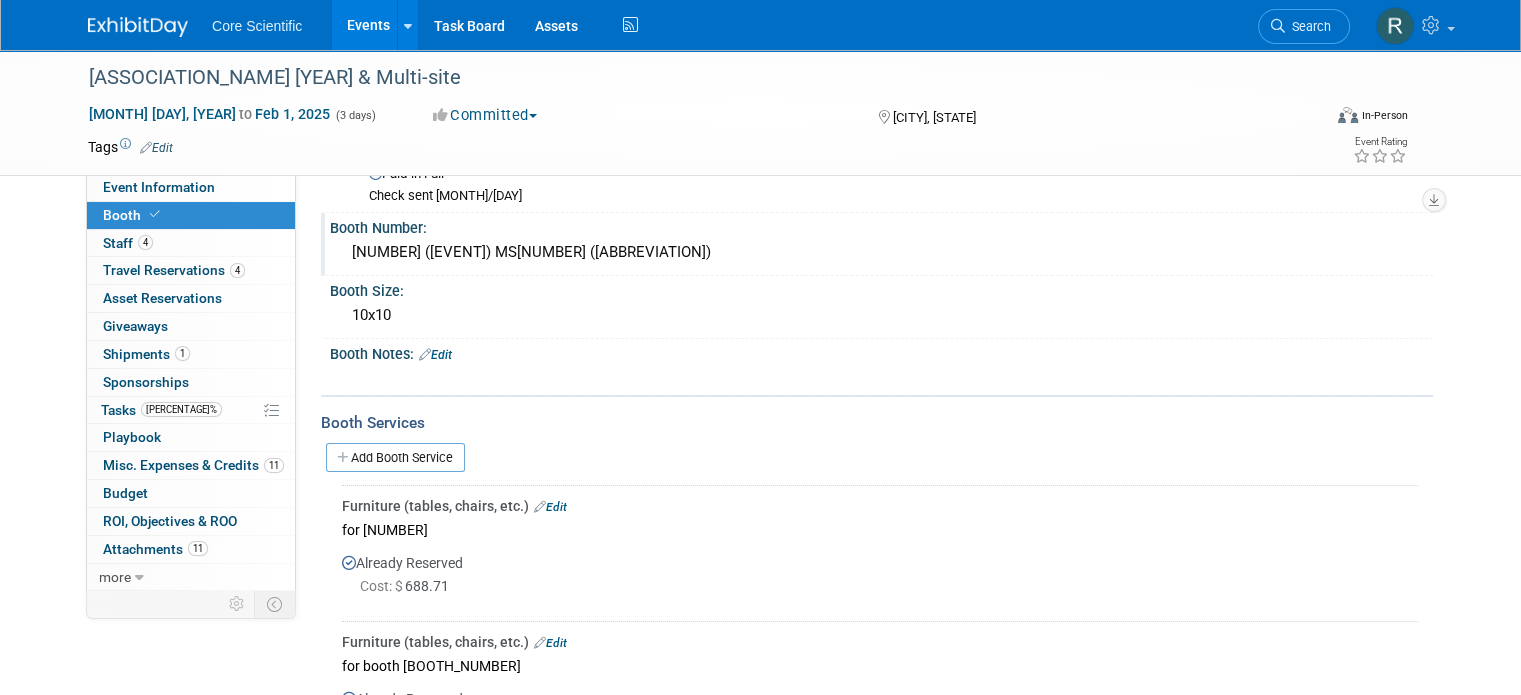 scroll, scrollTop: 0, scrollLeft: 0, axis: both 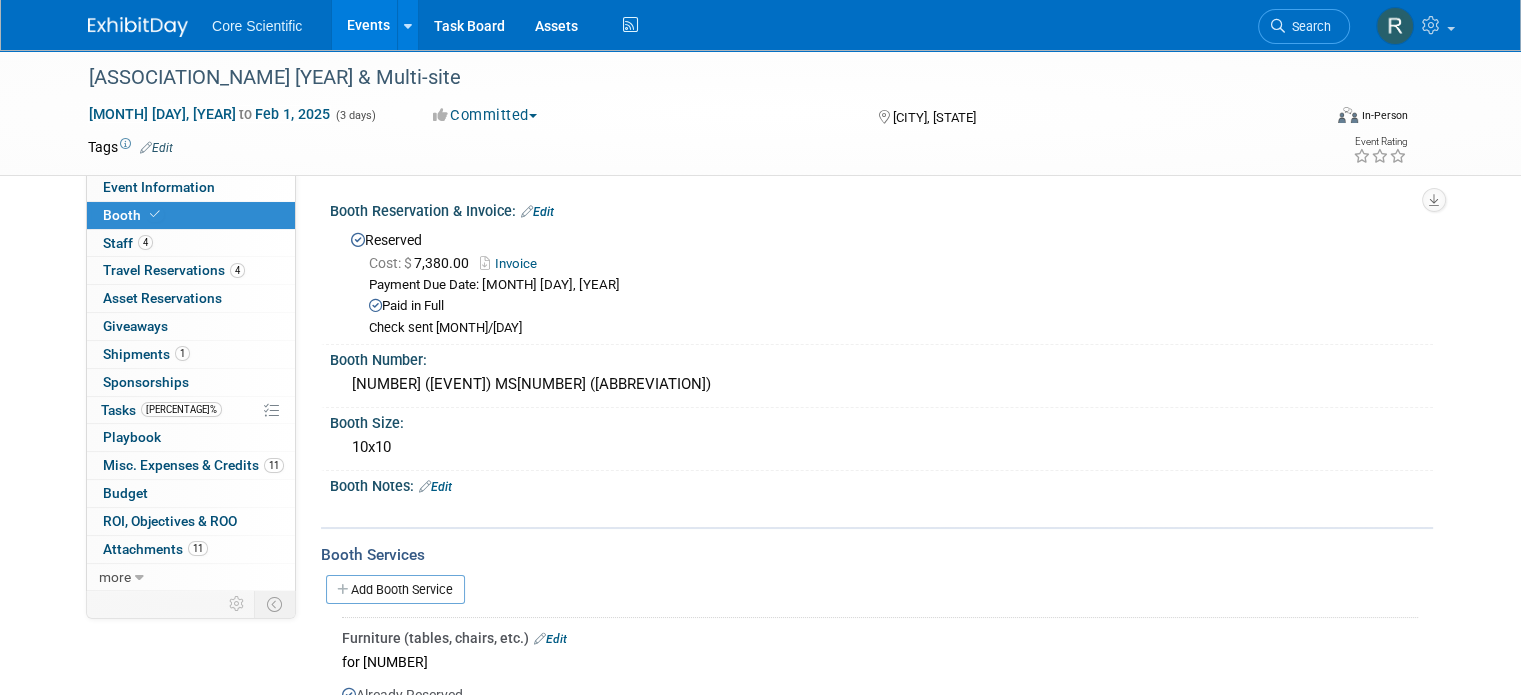 click on "Invoice" at bounding box center (513, 263) 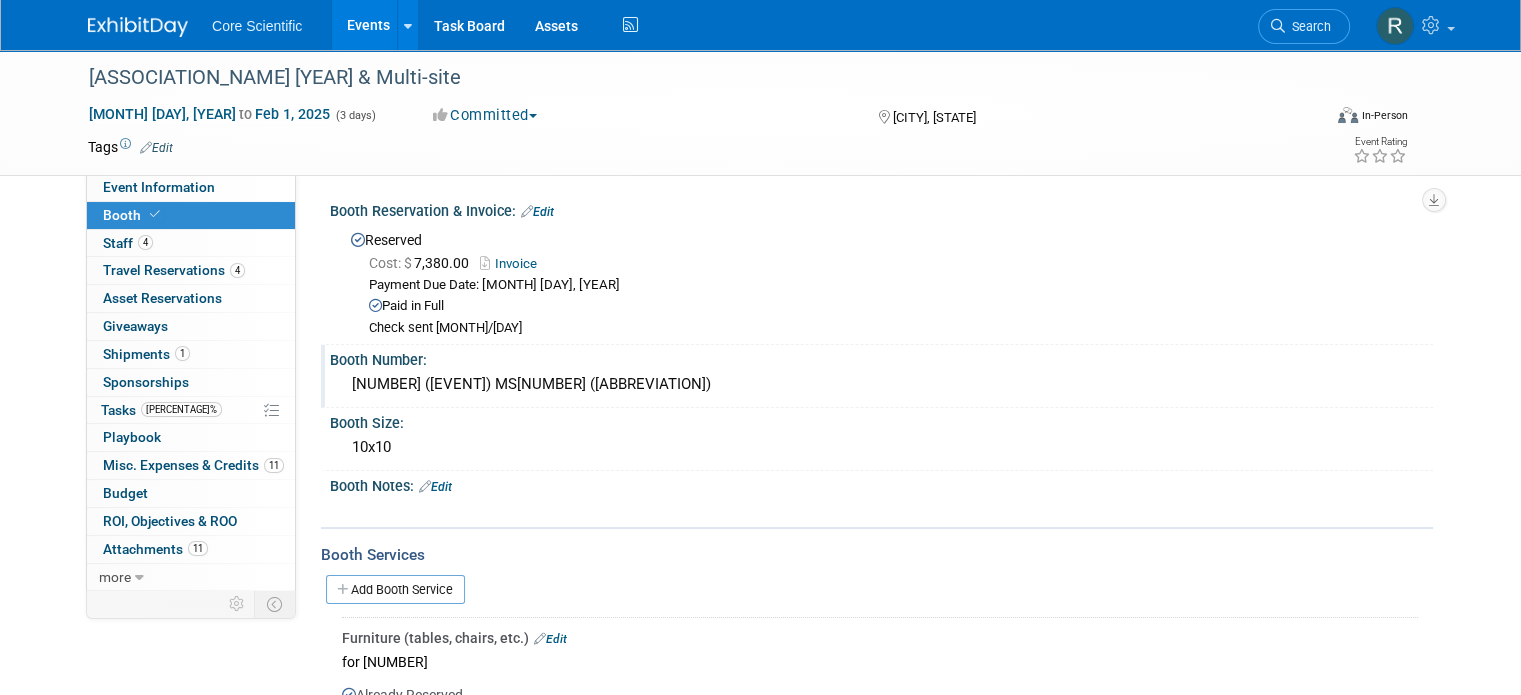 drag, startPoint x: 427, startPoint y: 382, endPoint x: 479, endPoint y: 377, distance: 52.23983 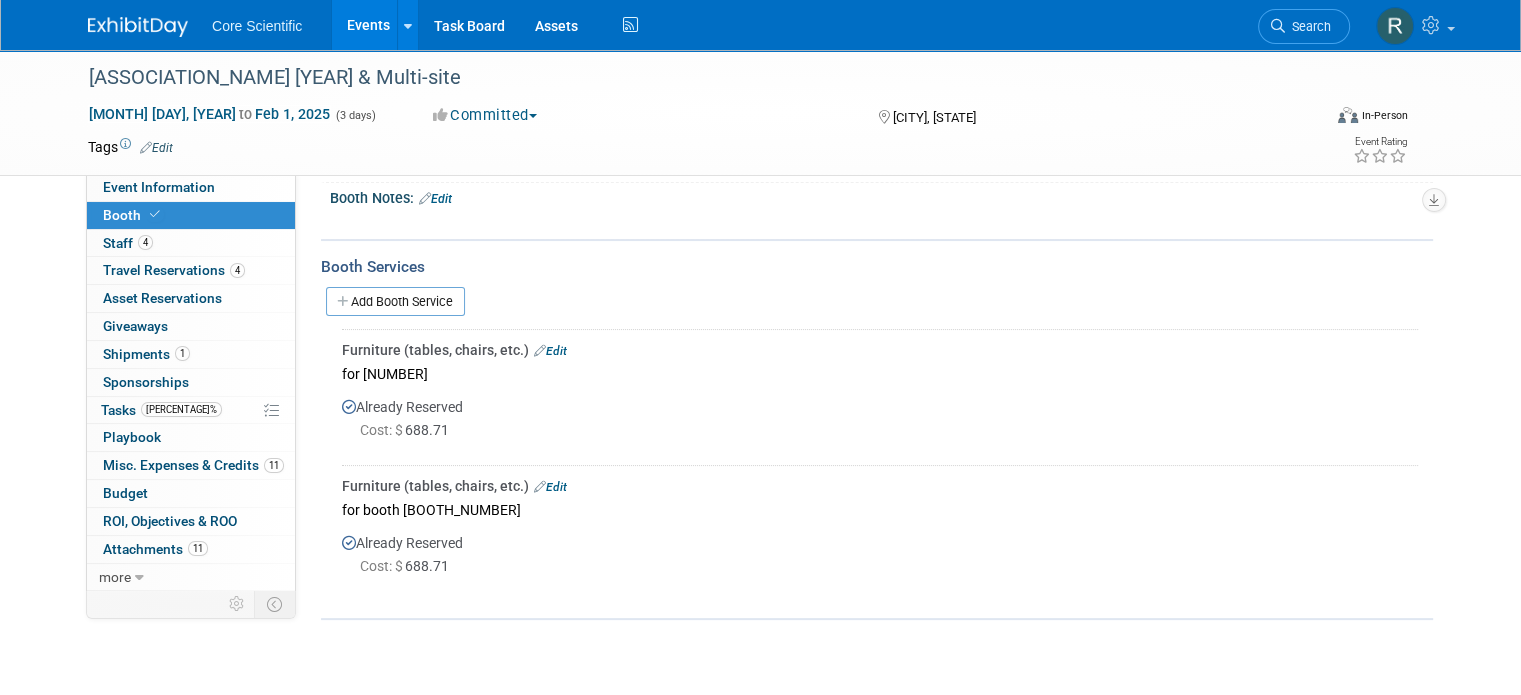 scroll, scrollTop: 300, scrollLeft: 0, axis: vertical 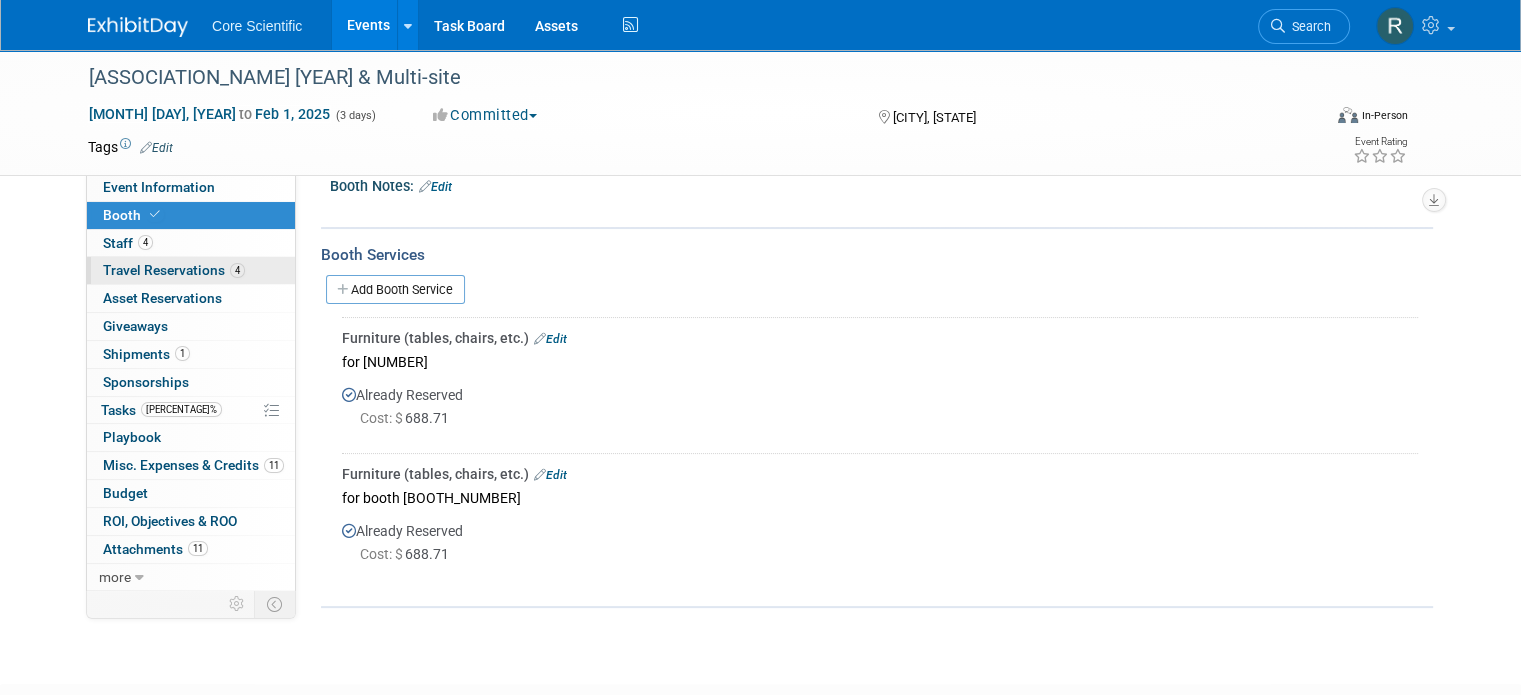 click on "Travel Reservations 4" at bounding box center (174, 270) 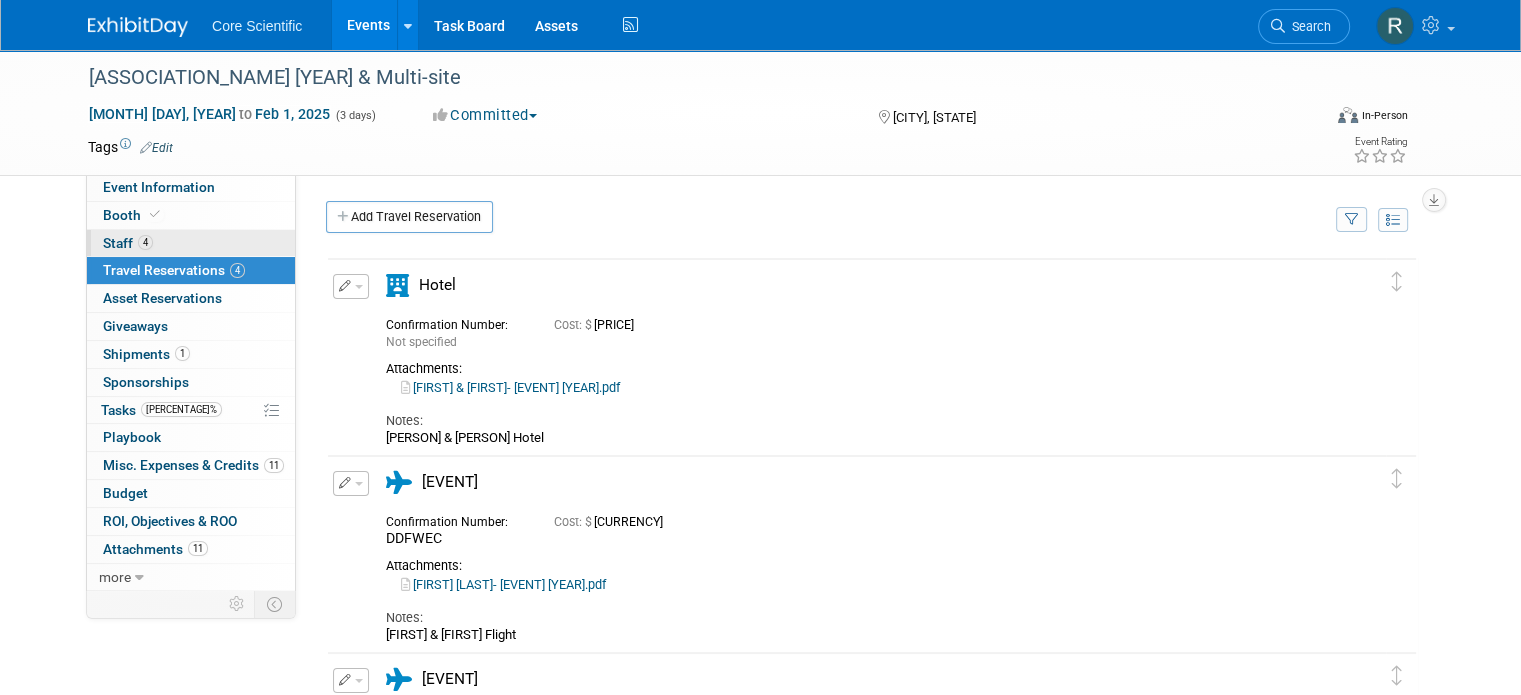 click on "4
Staff 4" at bounding box center (191, 243) 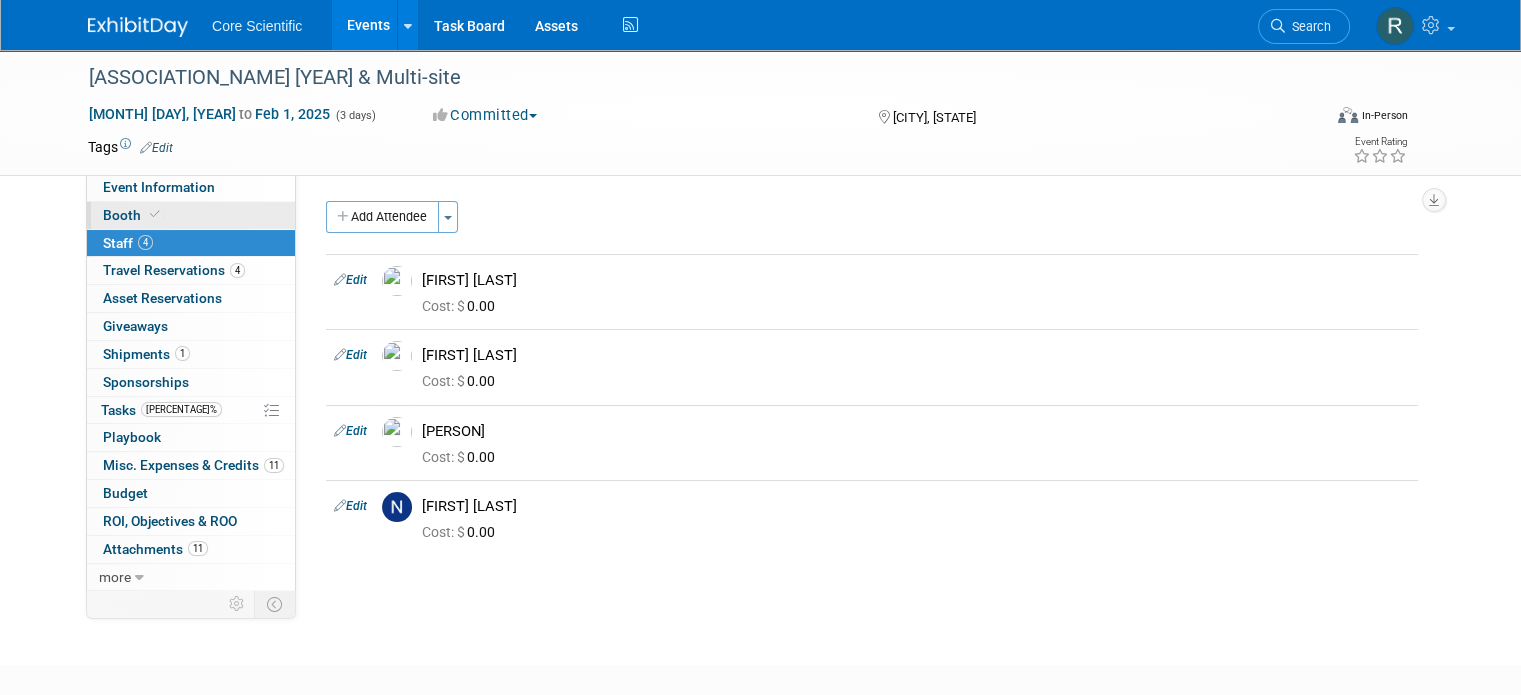 click on "Booth" at bounding box center [191, 215] 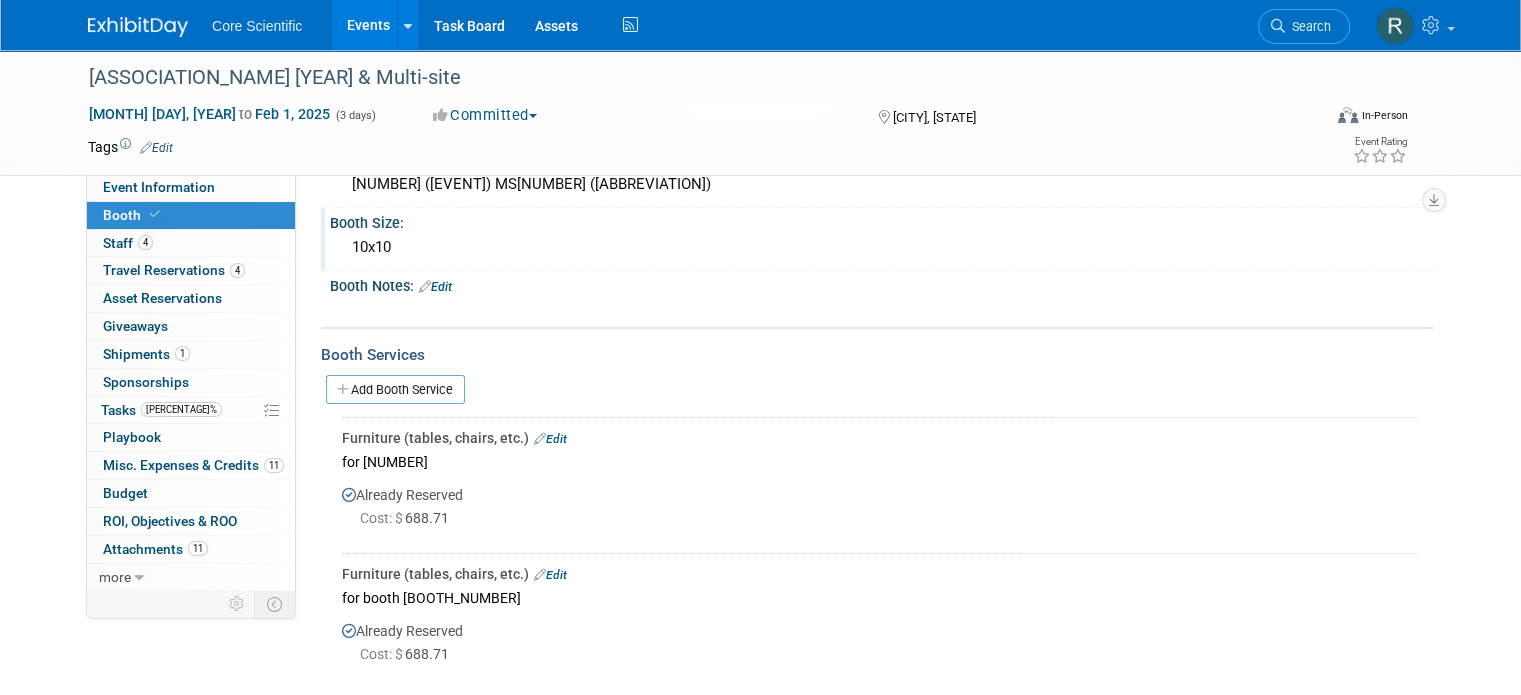 scroll, scrollTop: 300, scrollLeft: 0, axis: vertical 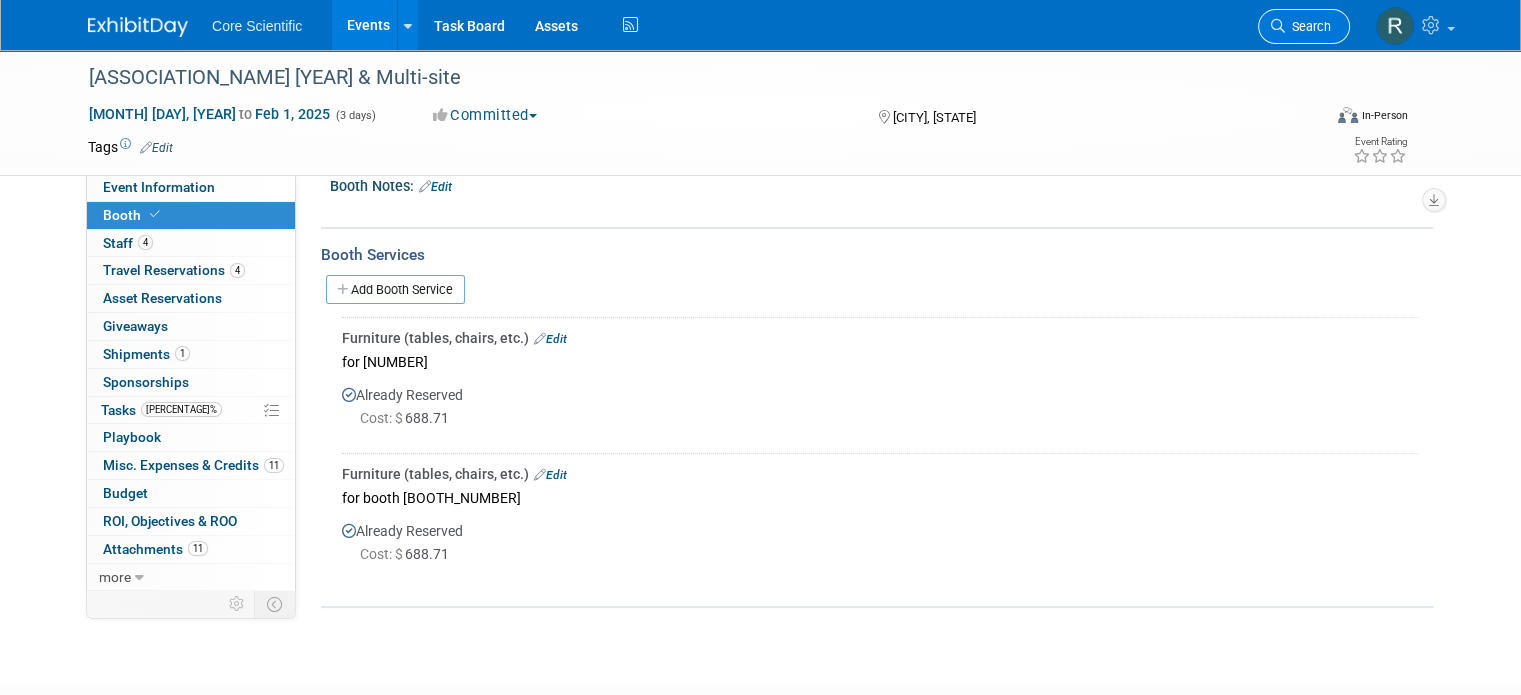 click on "Search" at bounding box center (1304, 26) 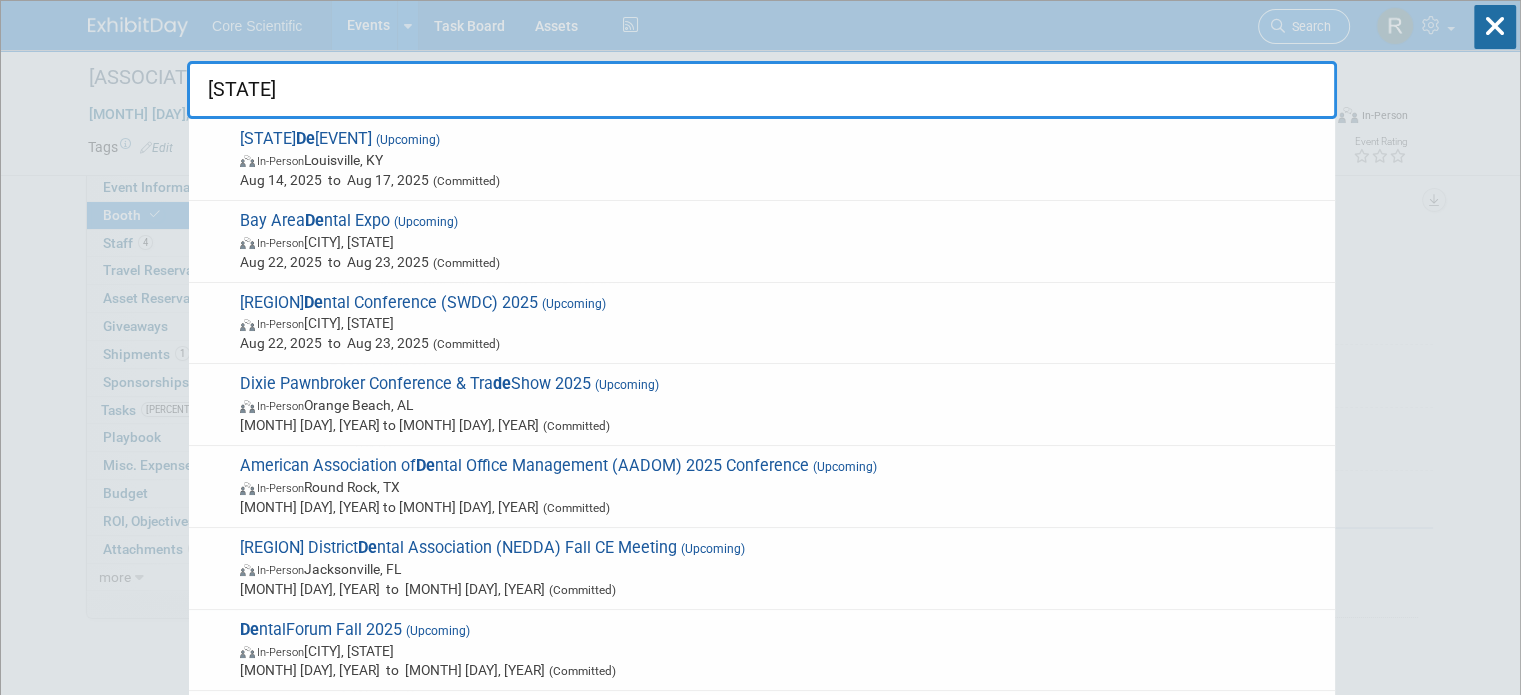 type on "D" 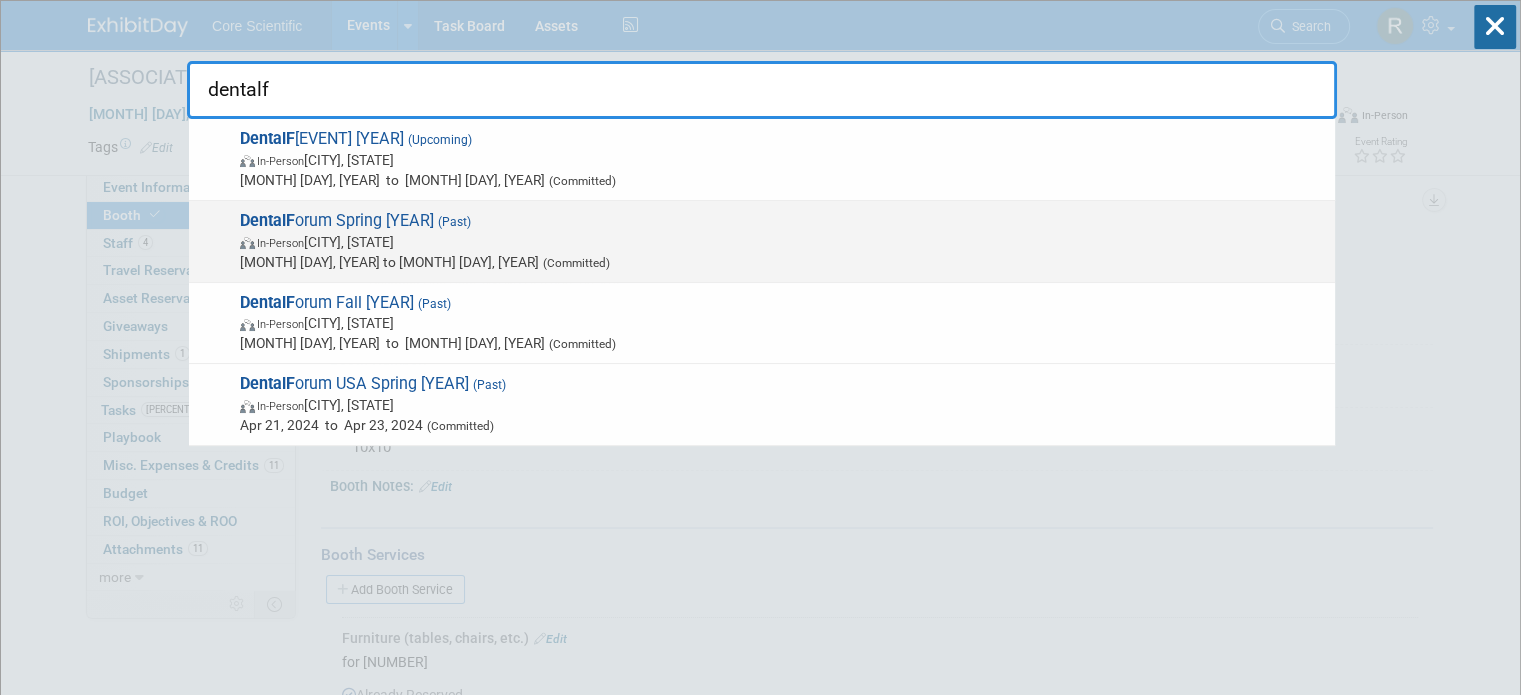 type on "dentalf" 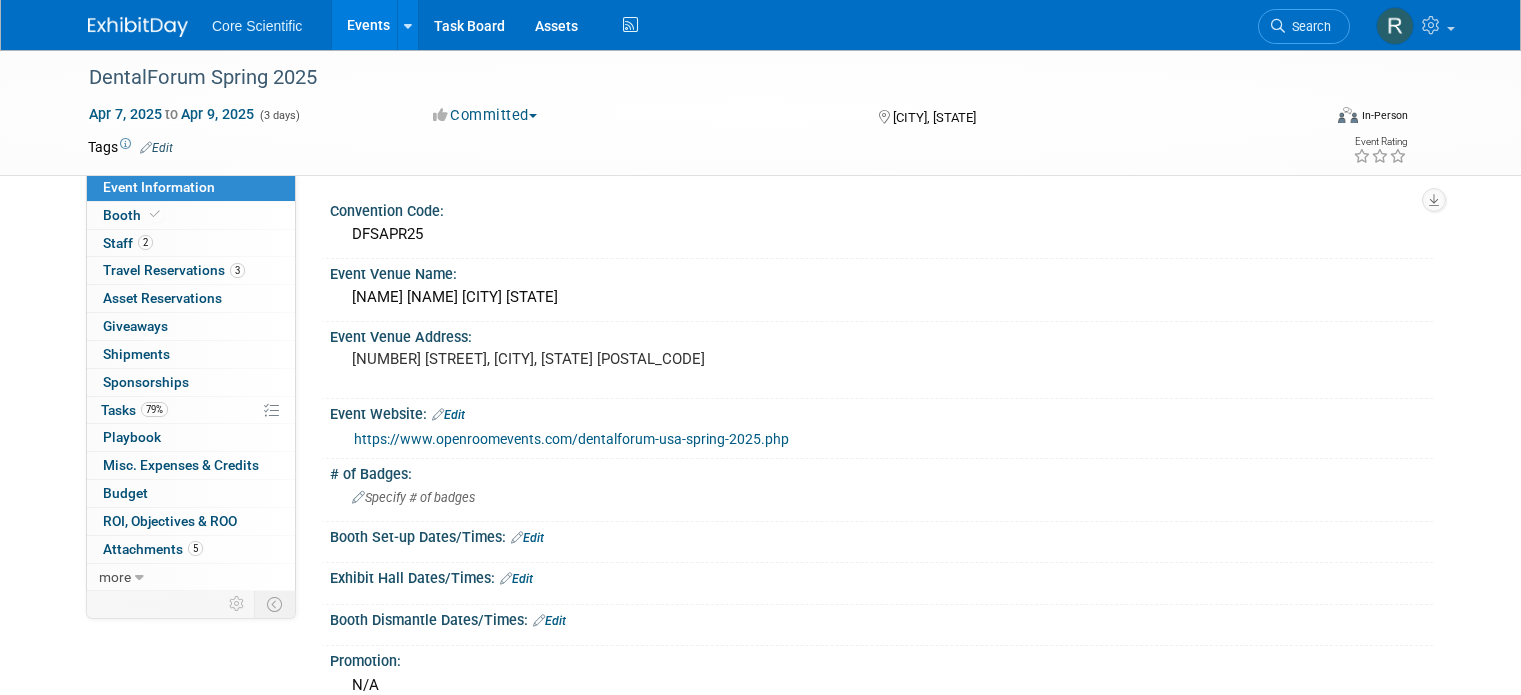 scroll, scrollTop: 0, scrollLeft: 0, axis: both 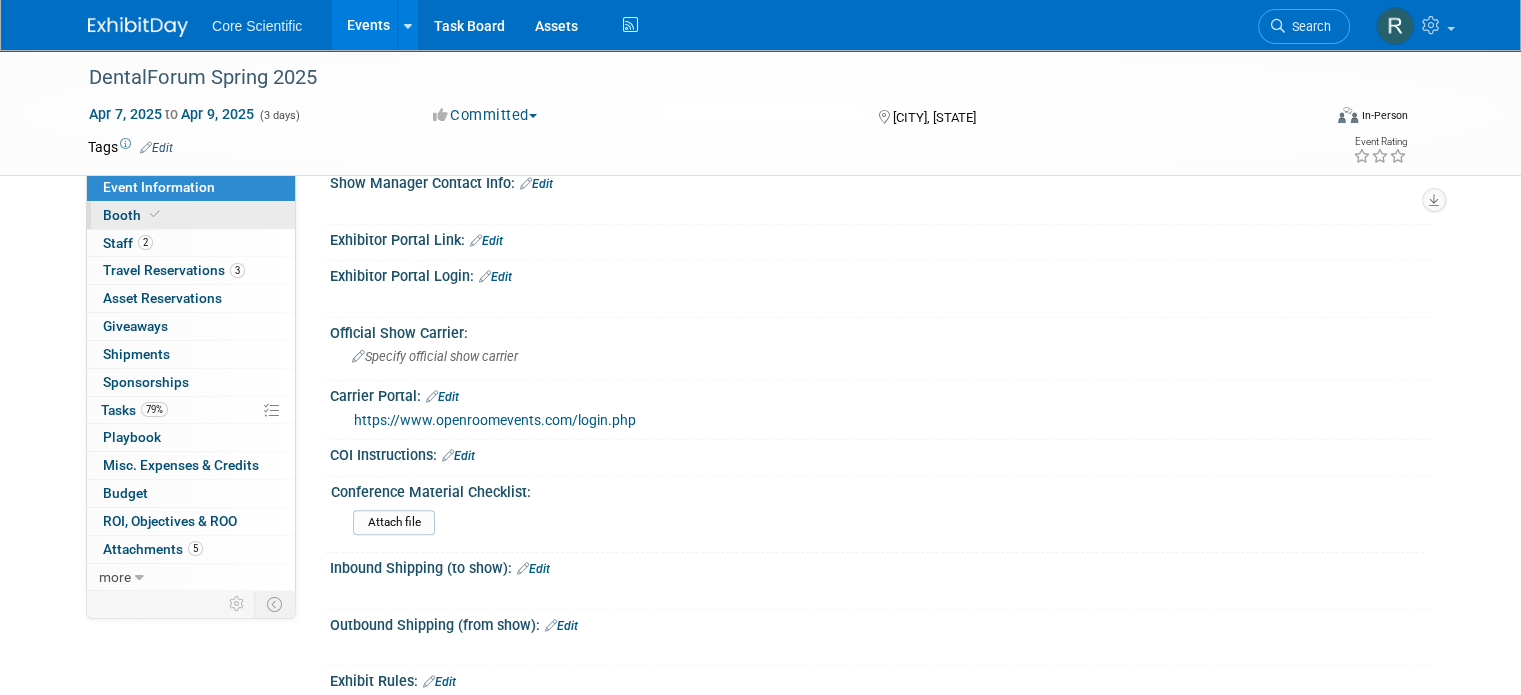 click on "Booth" at bounding box center [191, 215] 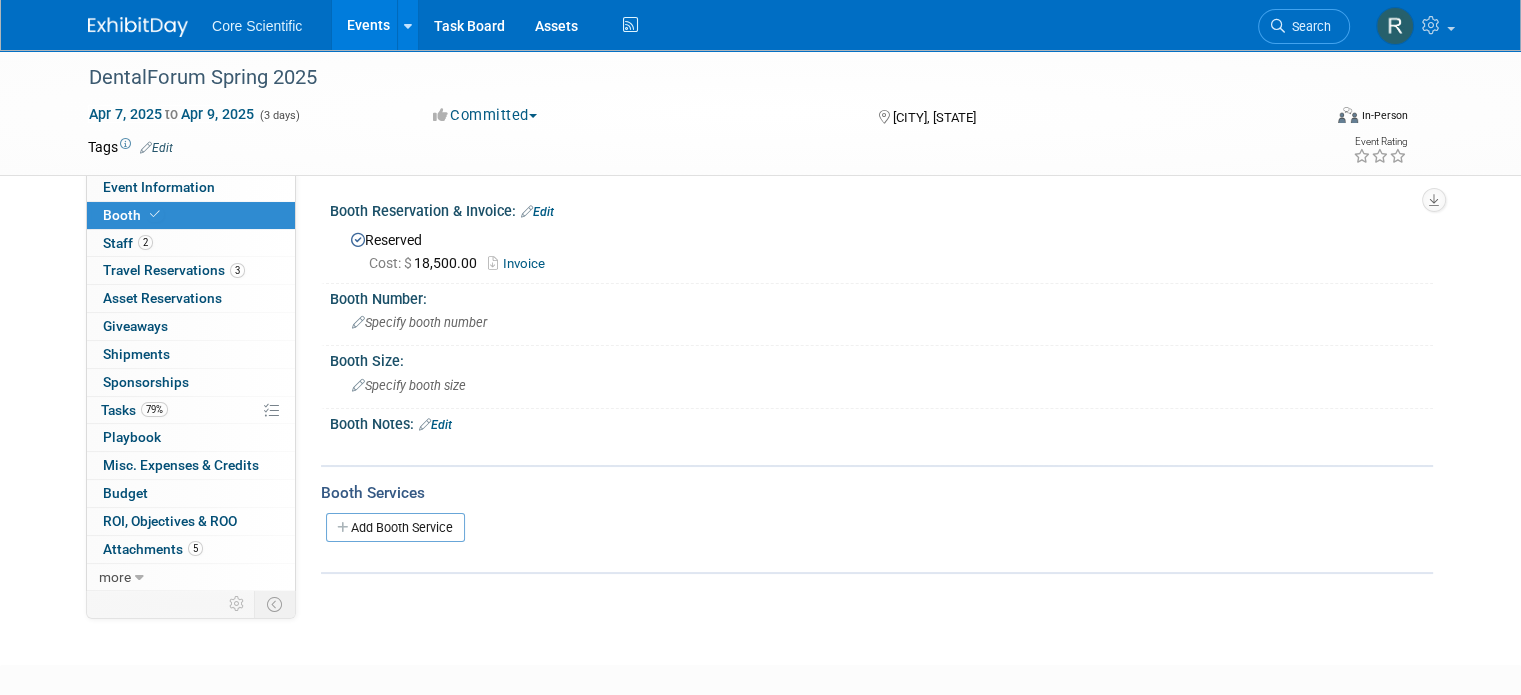 click on "Booth" at bounding box center (191, 215) 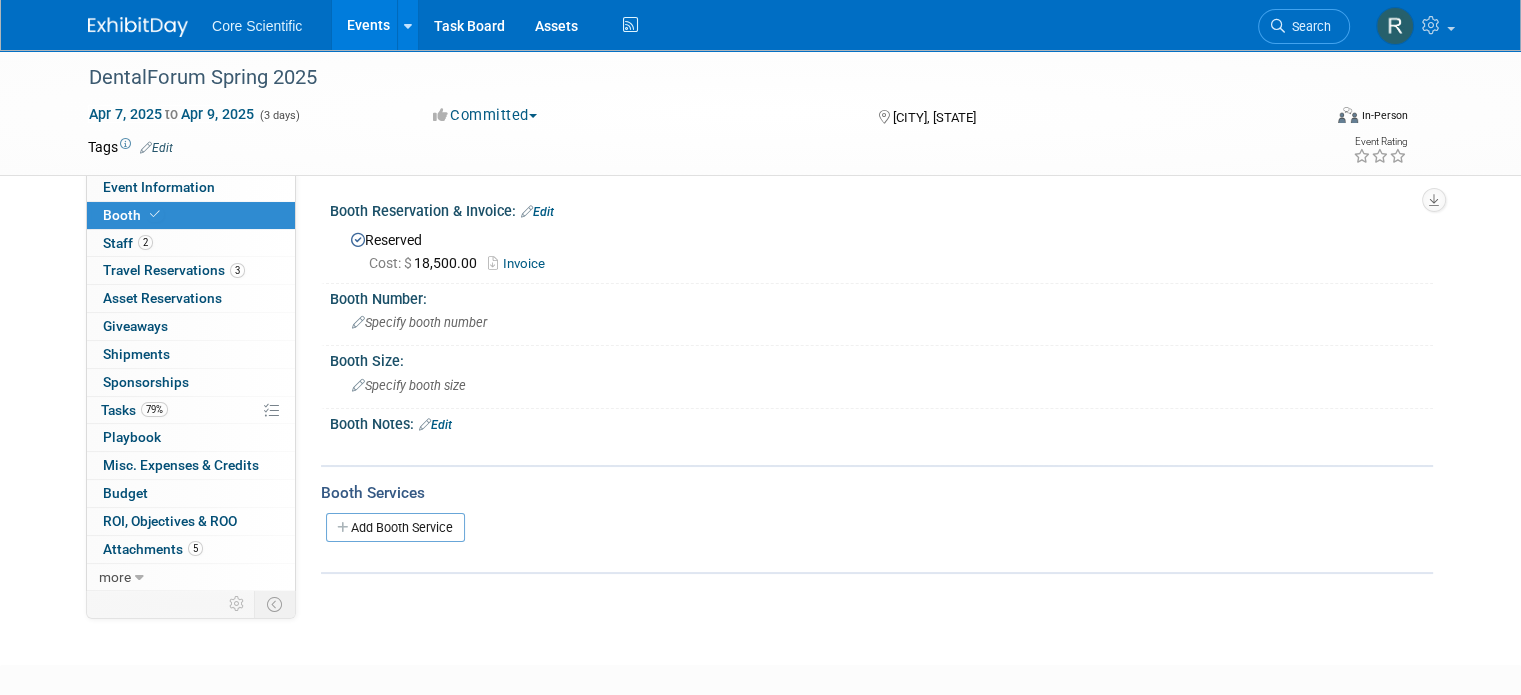 click at bounding box center [138, 27] 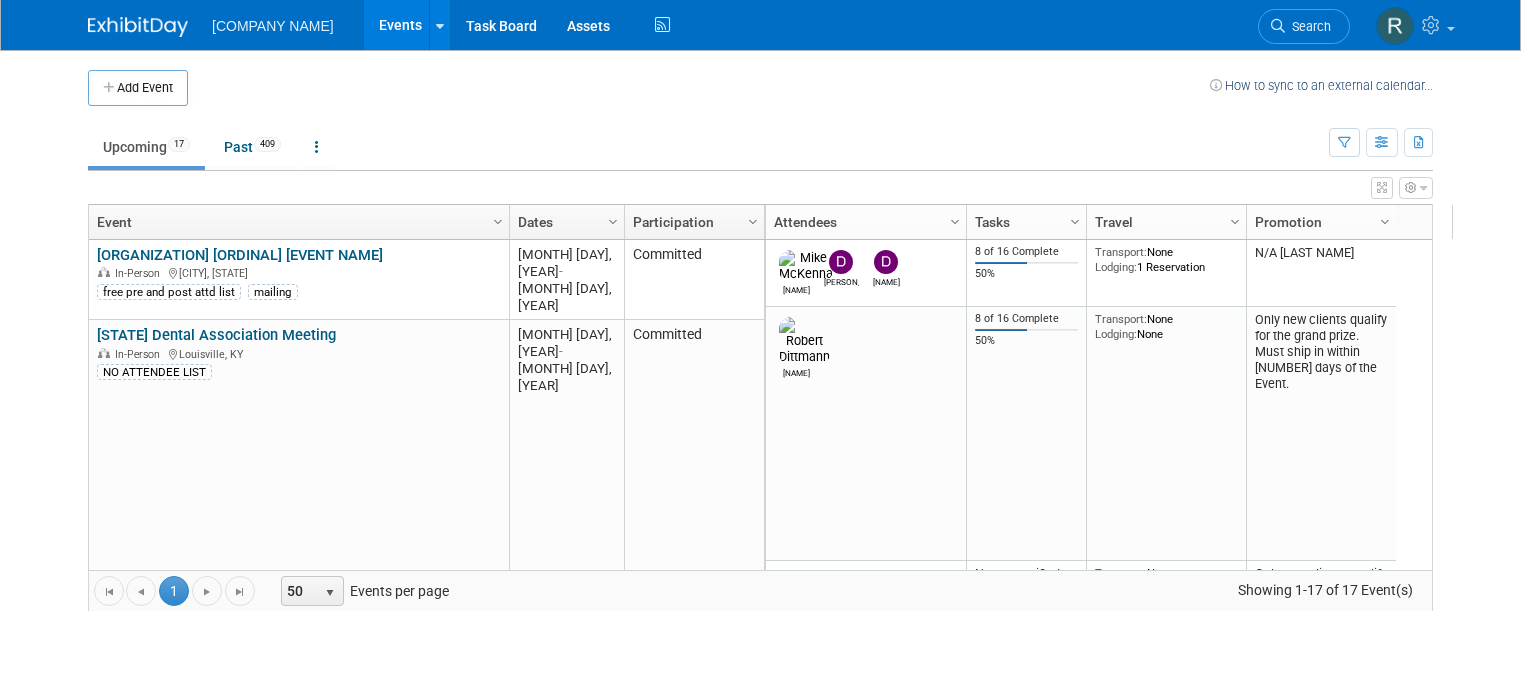 scroll, scrollTop: 0, scrollLeft: 0, axis: both 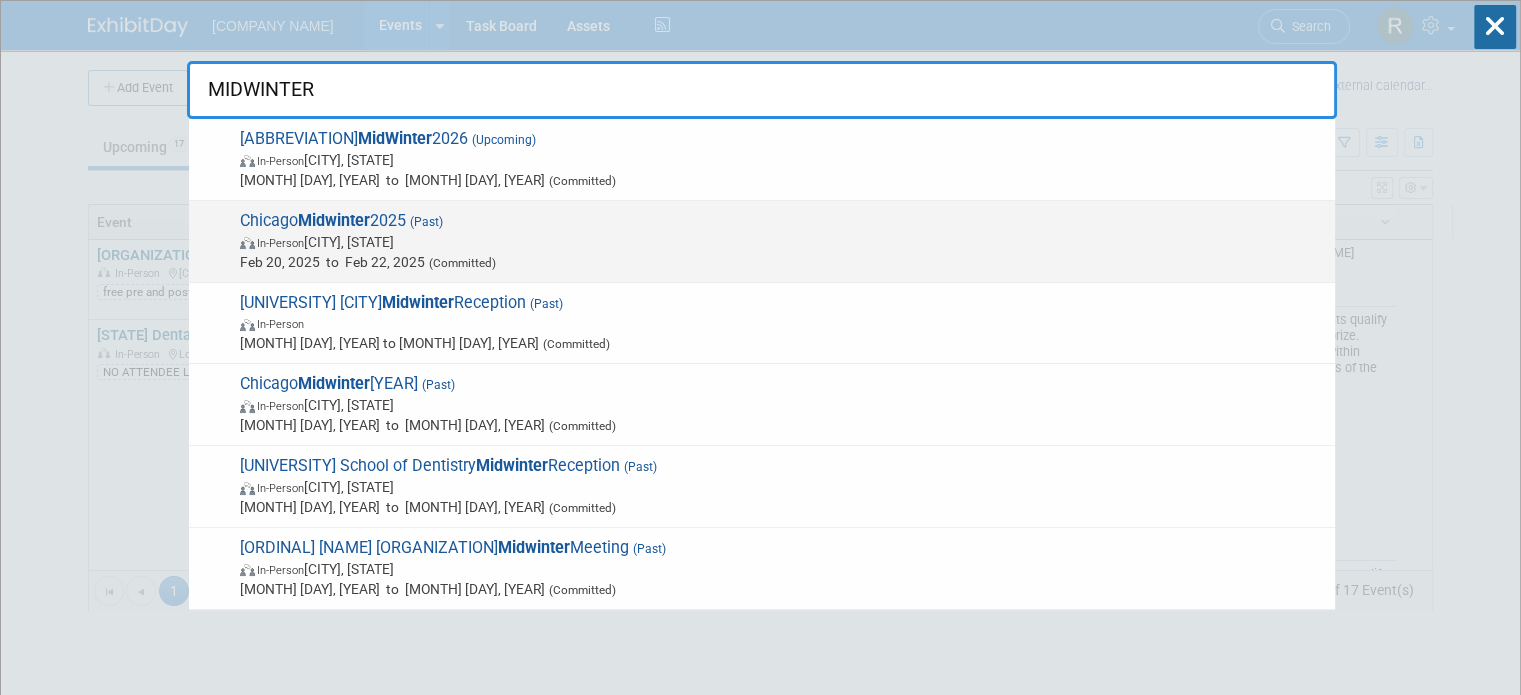 type on "MIDWINTER" 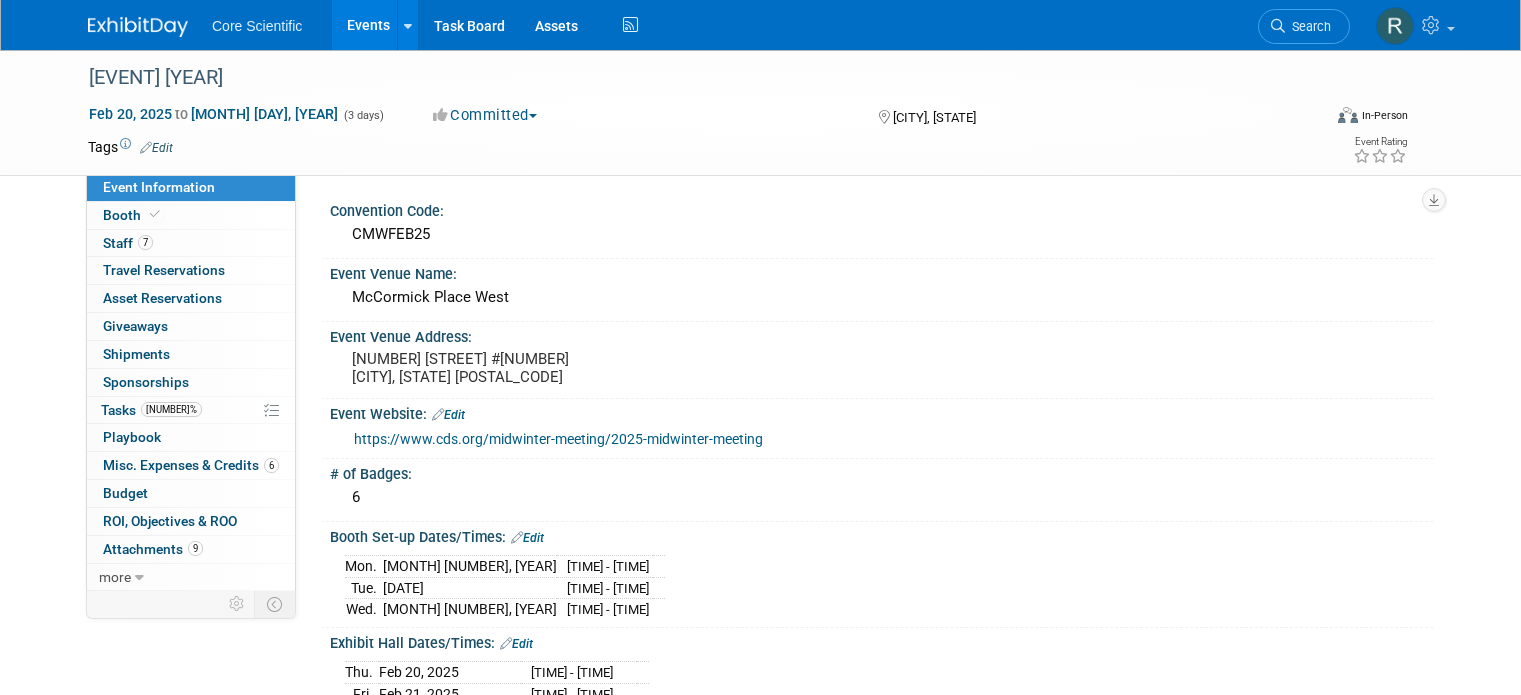scroll, scrollTop: 0, scrollLeft: 0, axis: both 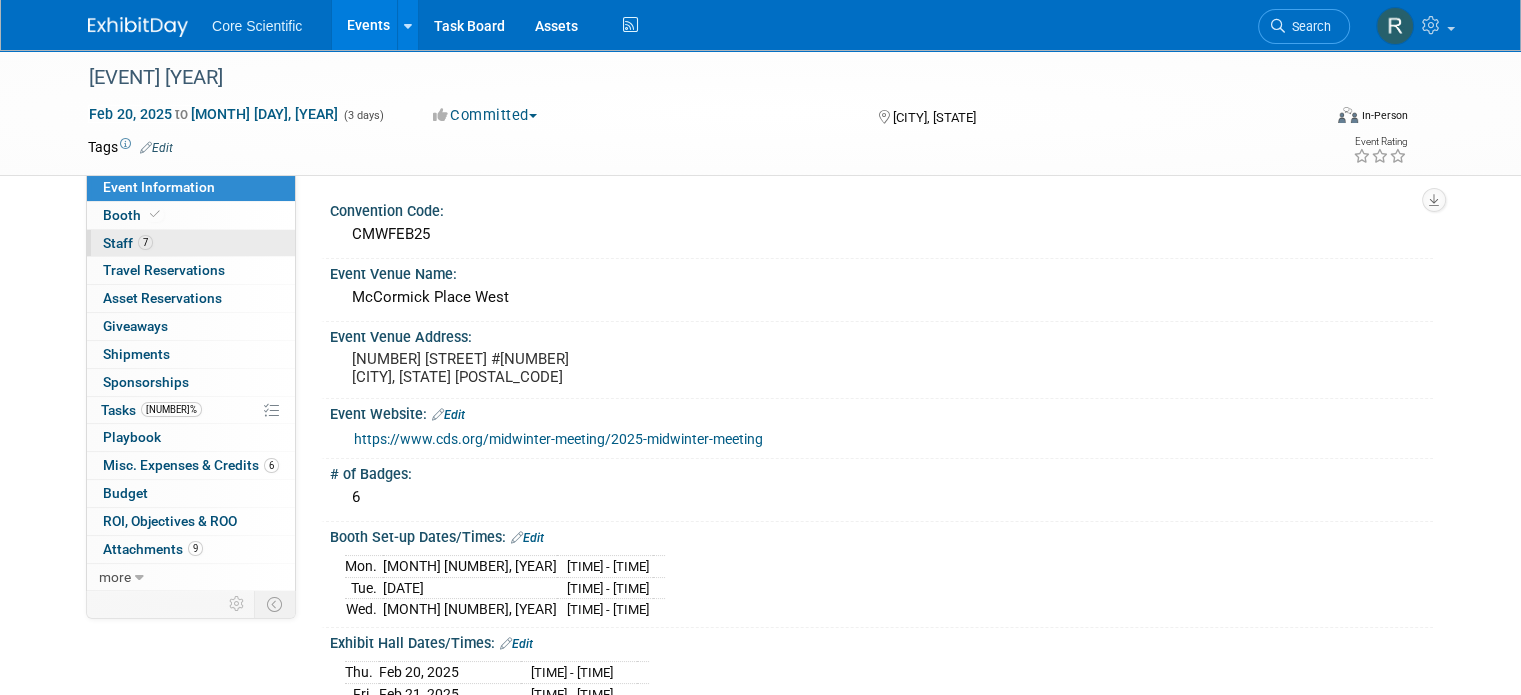 click on "7
Staff 7" at bounding box center [191, 243] 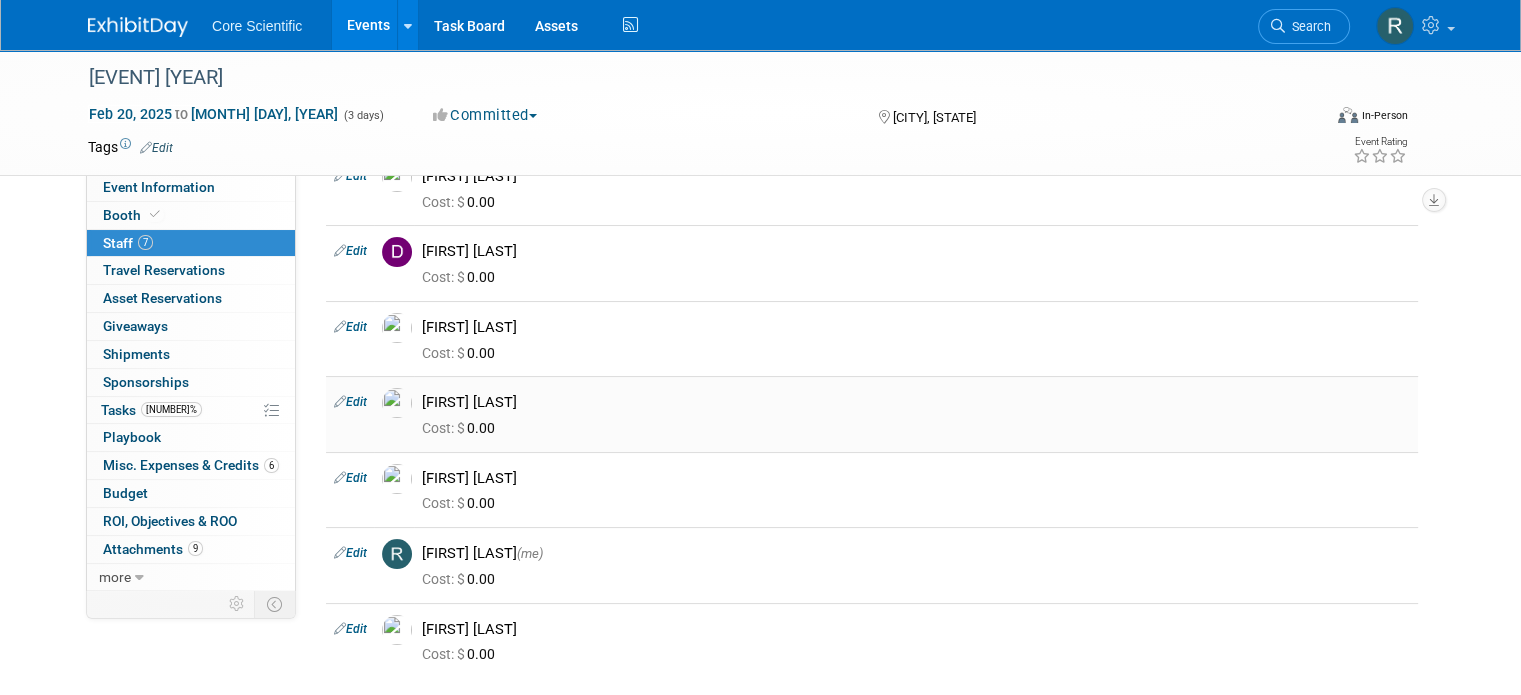 scroll, scrollTop: 200, scrollLeft: 0, axis: vertical 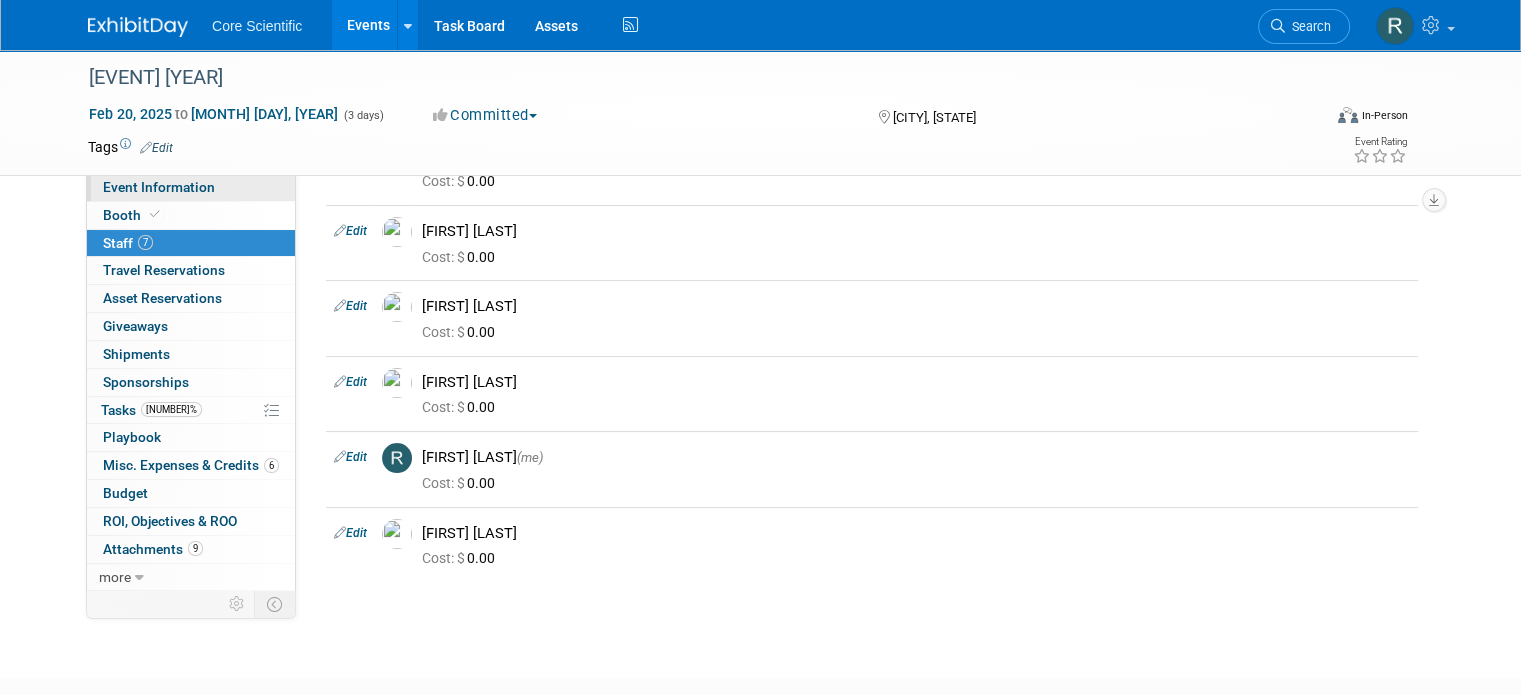 click on "Event Information" at bounding box center (191, 187) 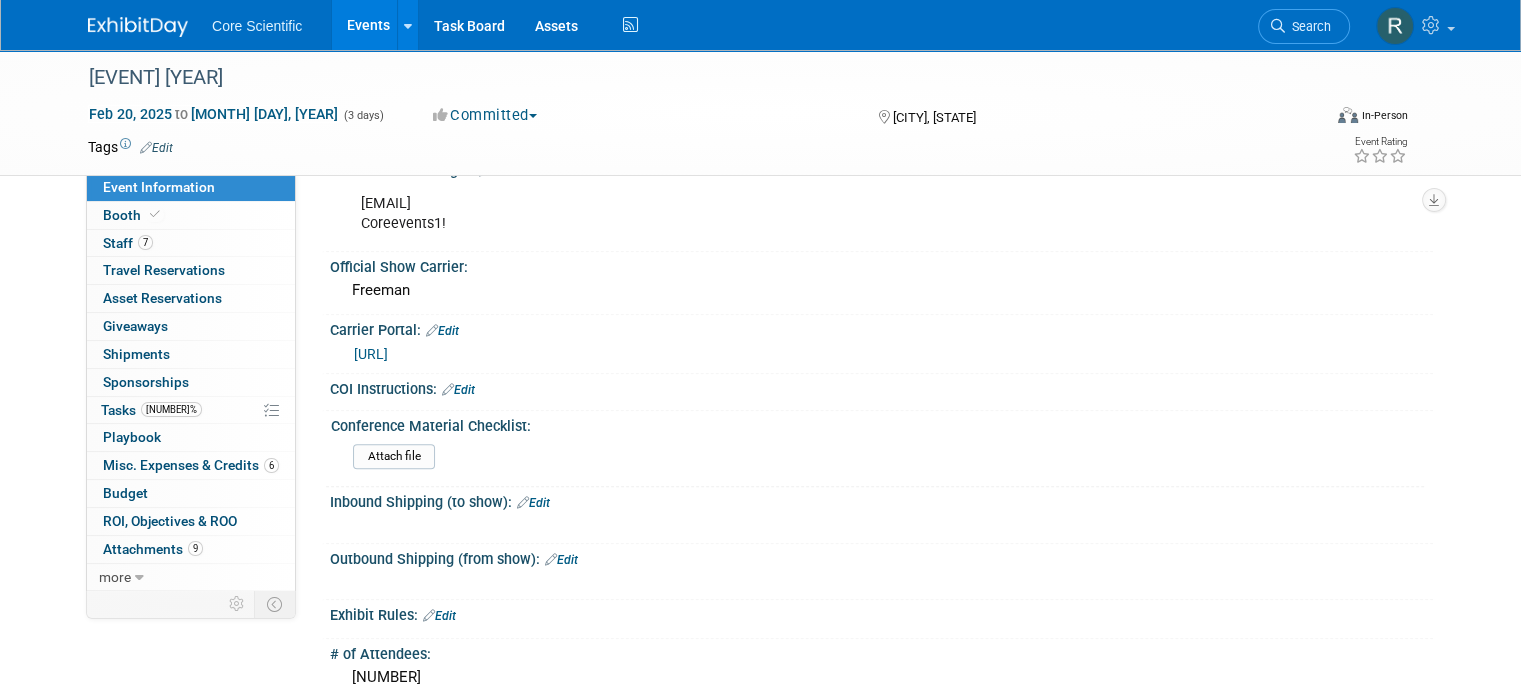 scroll, scrollTop: 1246, scrollLeft: 0, axis: vertical 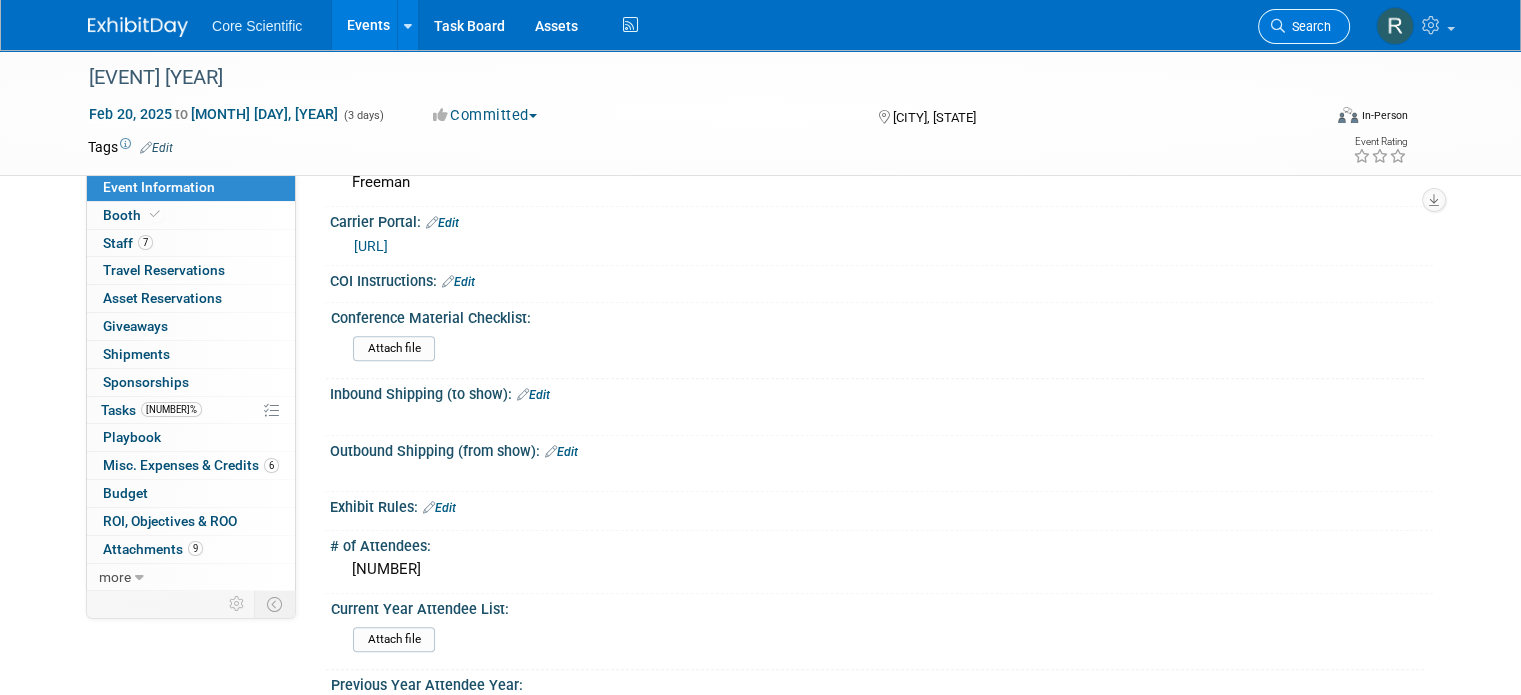 click on "Search" at bounding box center [1304, 26] 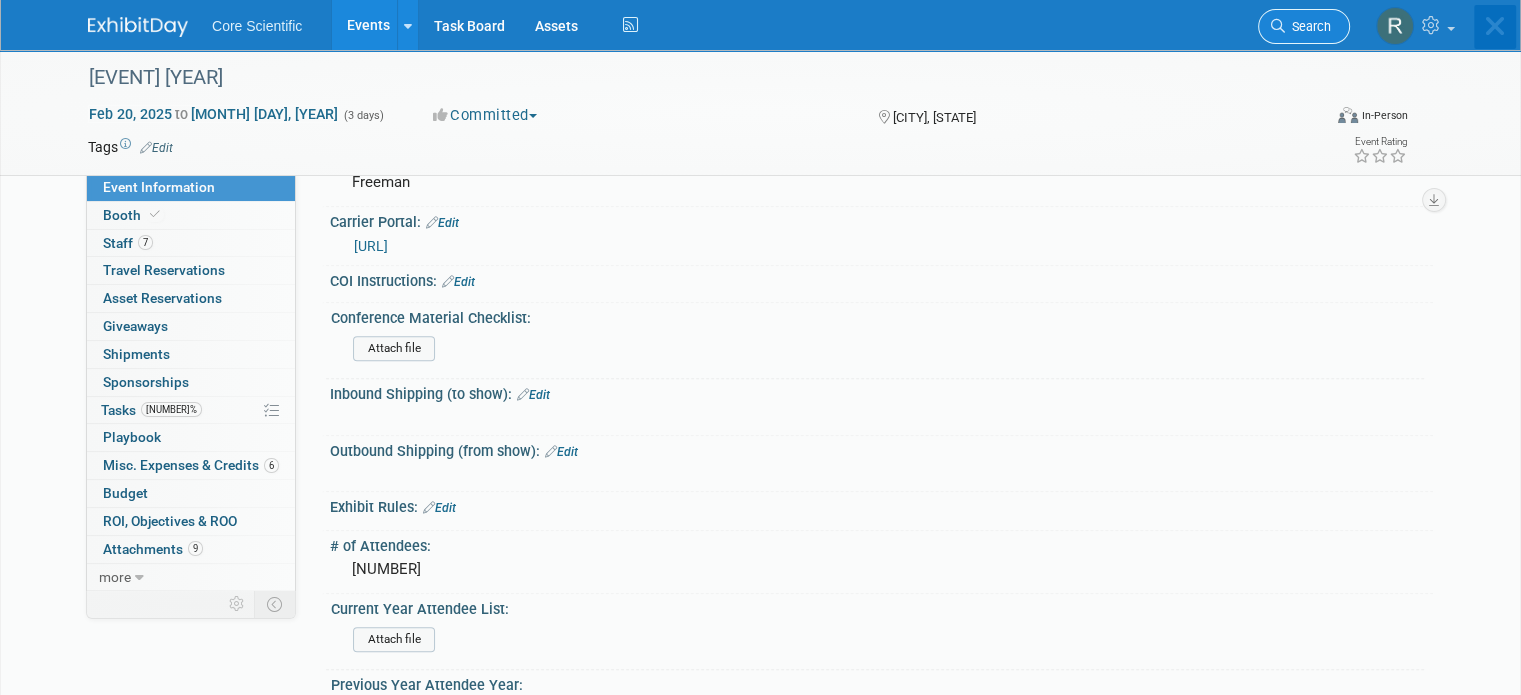 scroll, scrollTop: 0, scrollLeft: 0, axis: both 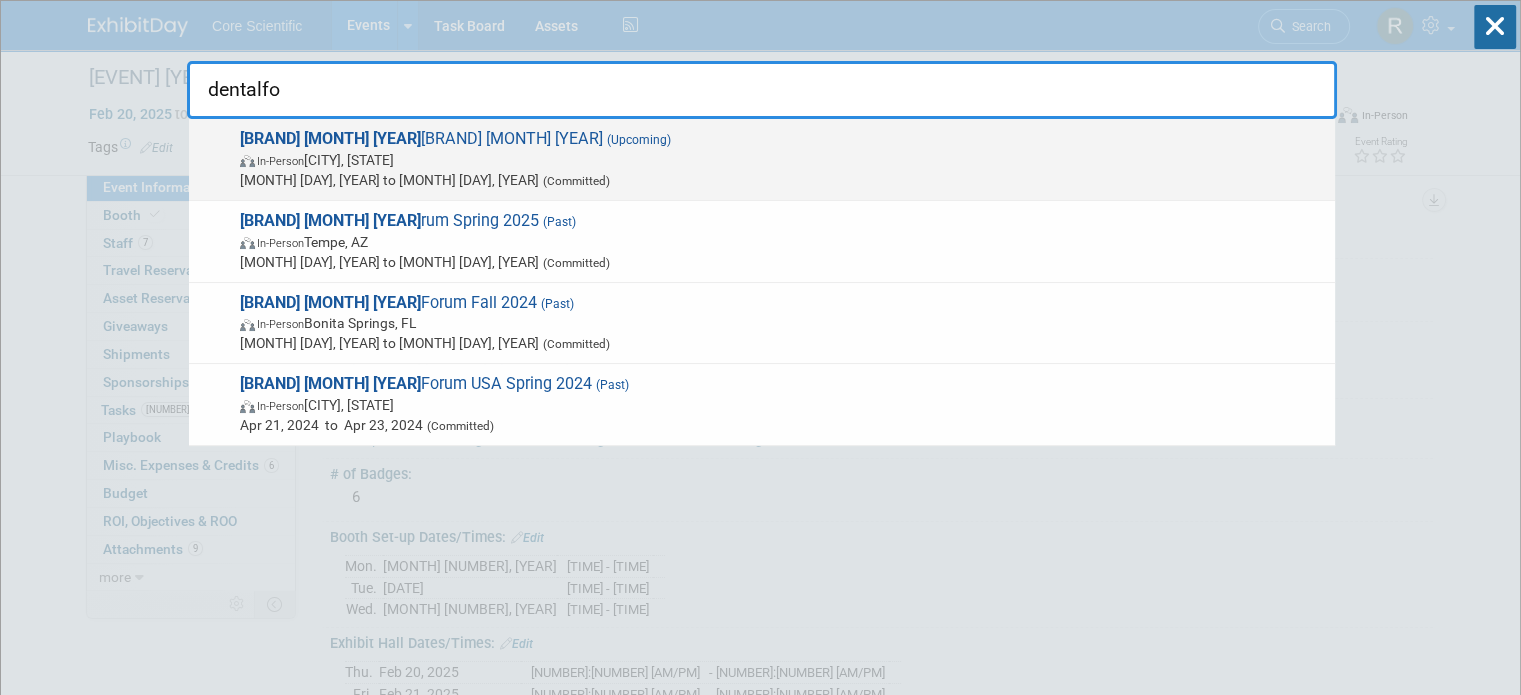 type on "dentalfo" 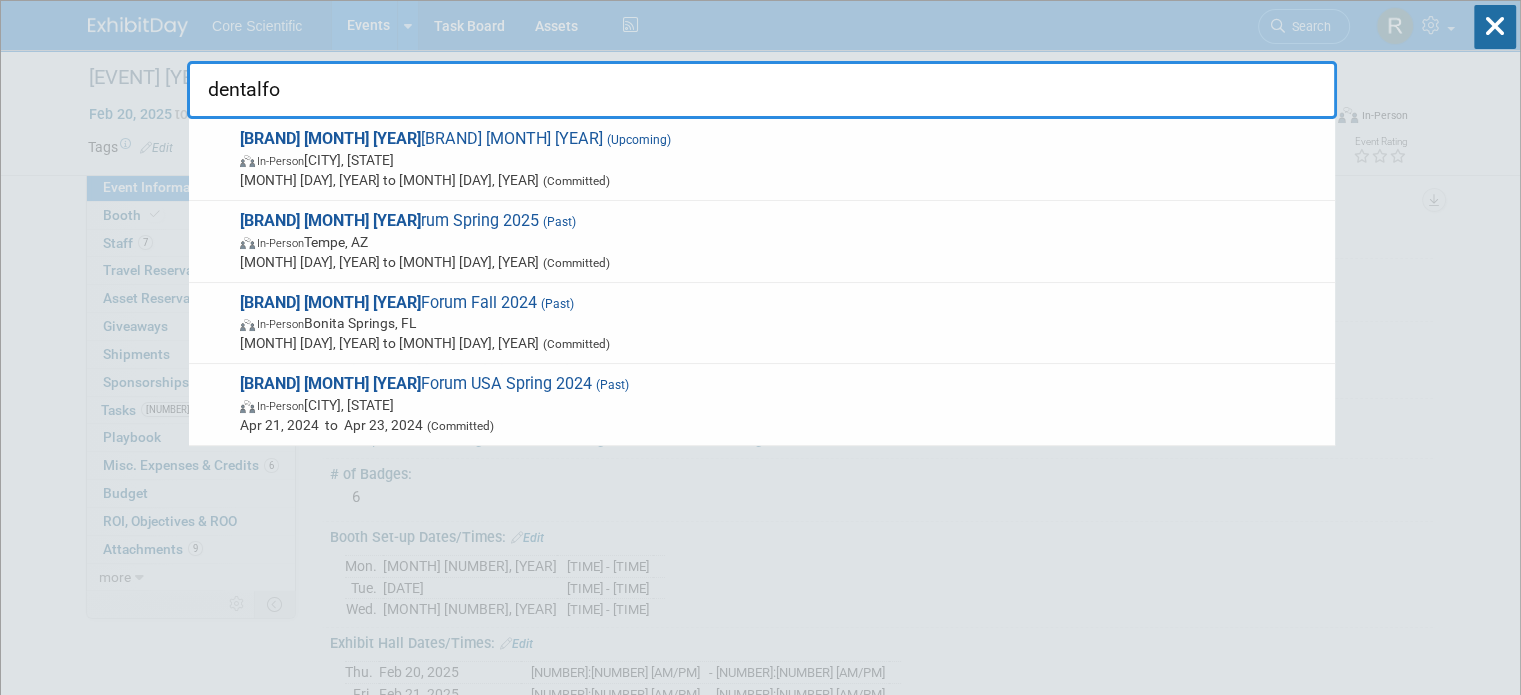 click on "[CITY], [STATE] [MONTH] [DAY], [YEAR] to [MONTH] [DAY], [YEAR]" at bounding box center [779, 159] 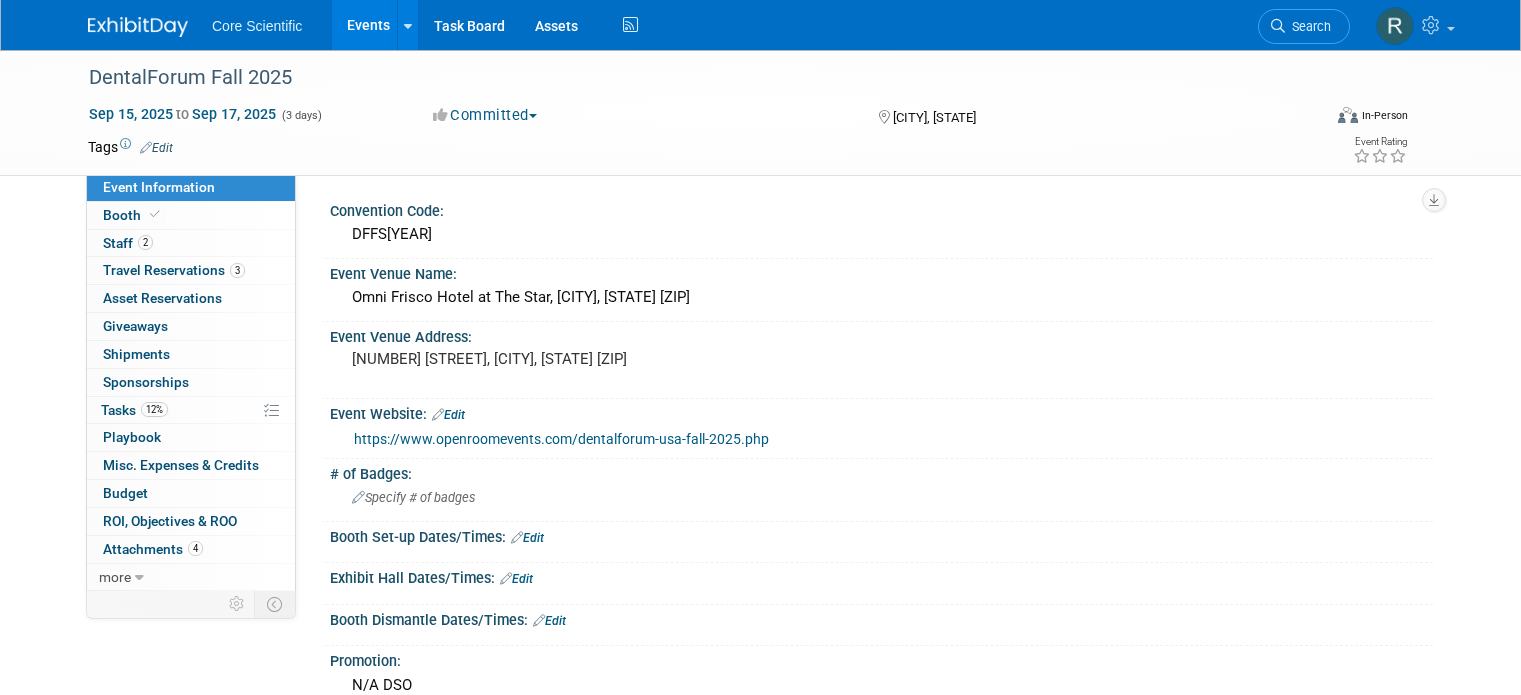 scroll, scrollTop: 0, scrollLeft: 0, axis: both 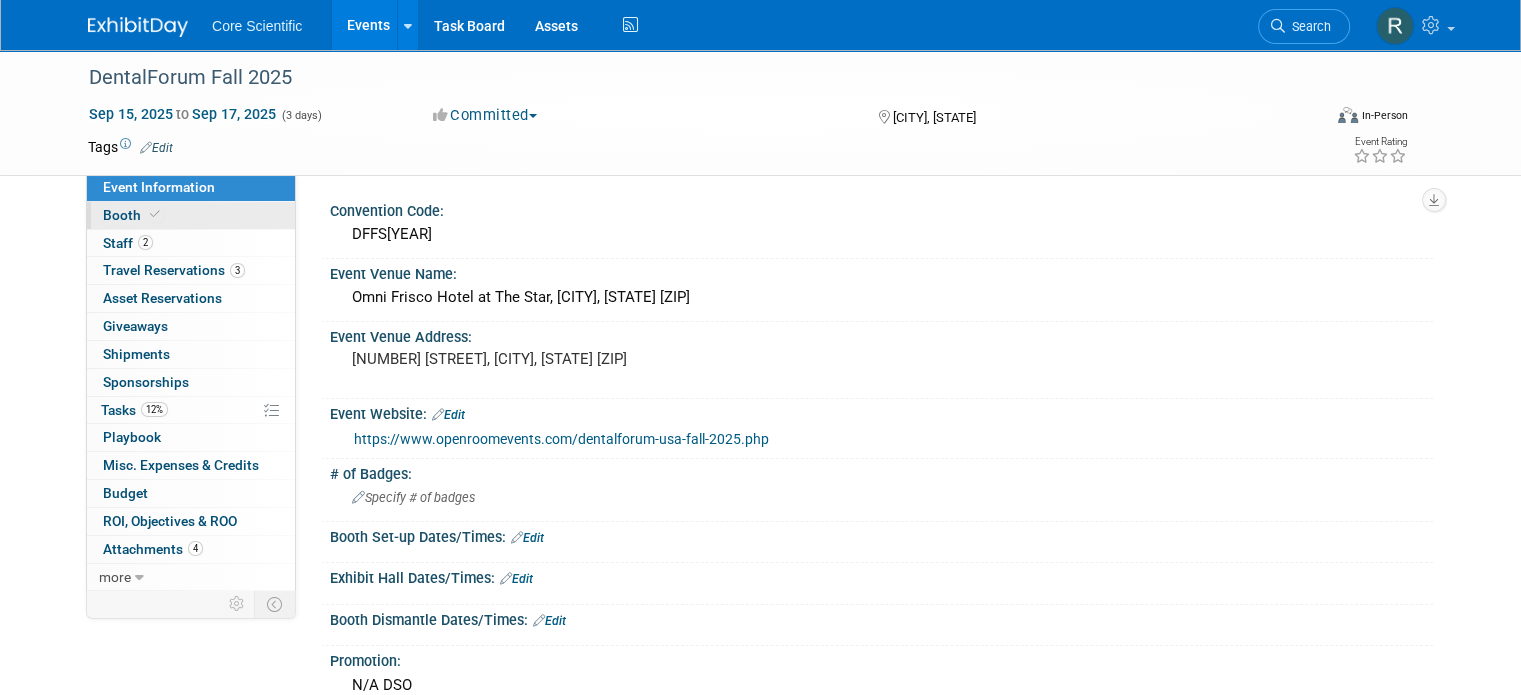 click on "Booth" at bounding box center (191, 215) 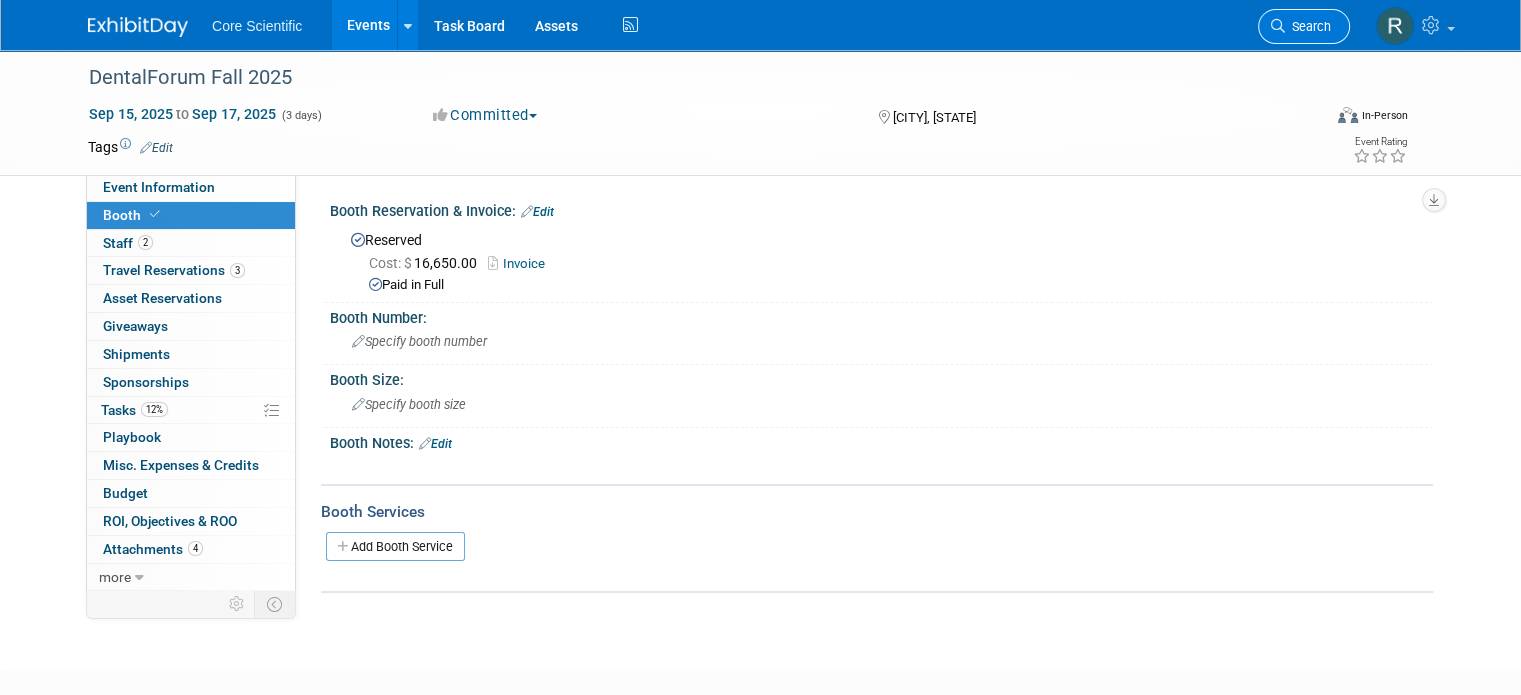click on "Search" at bounding box center (1304, 26) 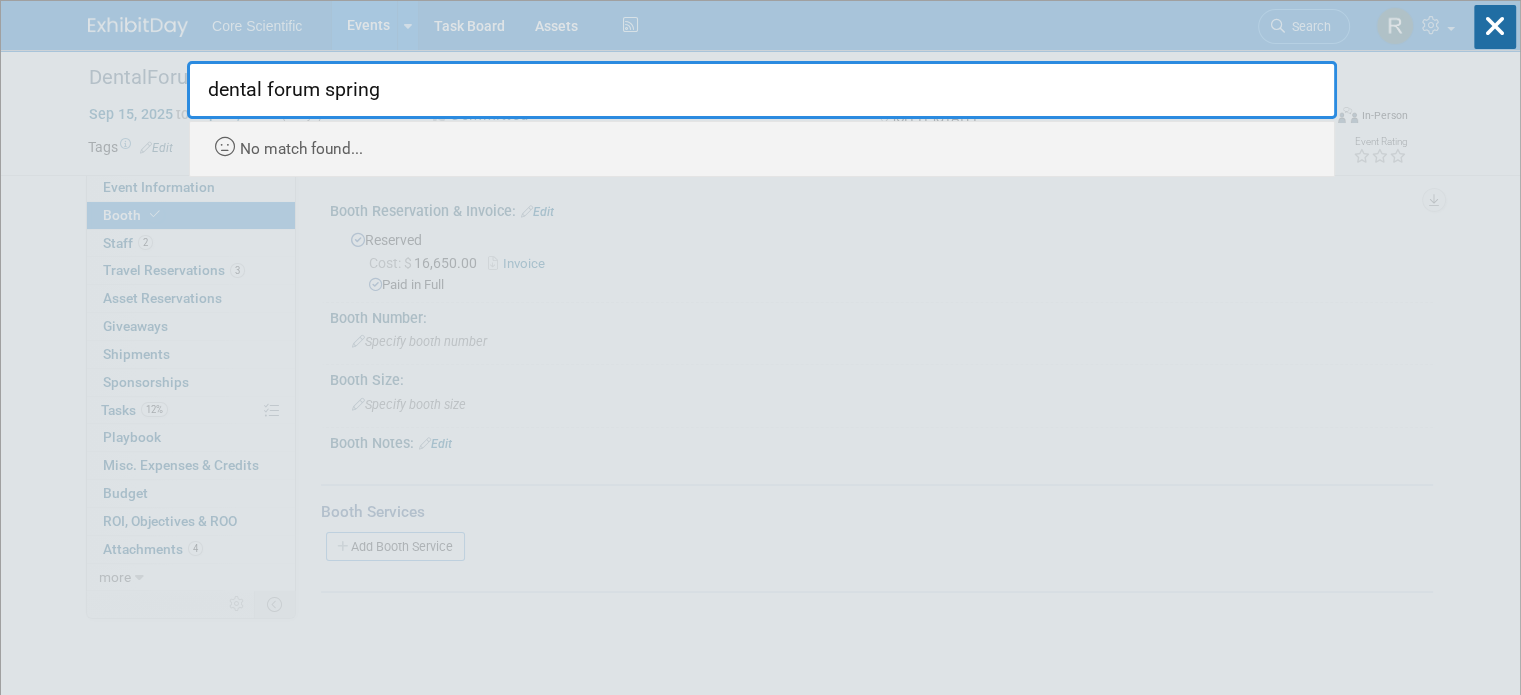 click on "dental forum spring" at bounding box center [762, 90] 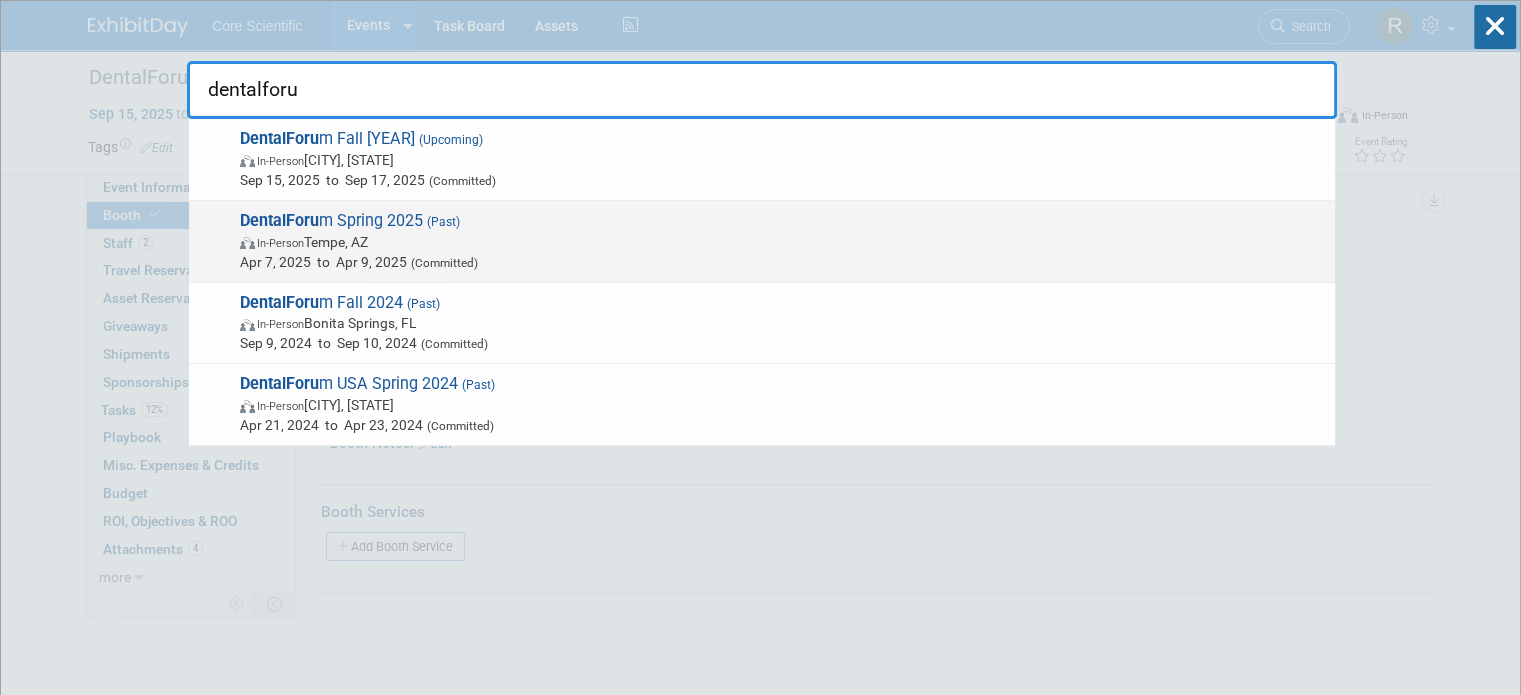 type on "dentalforu" 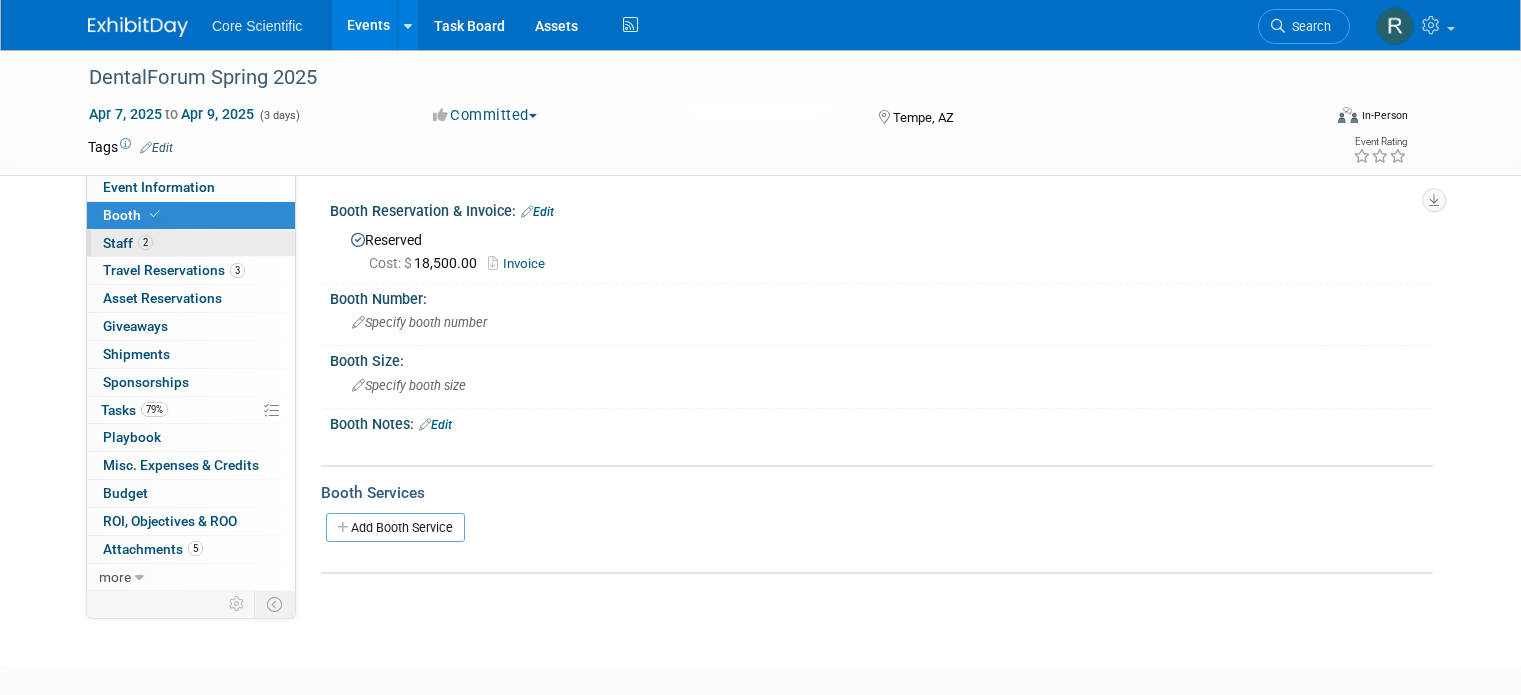 scroll, scrollTop: 0, scrollLeft: 0, axis: both 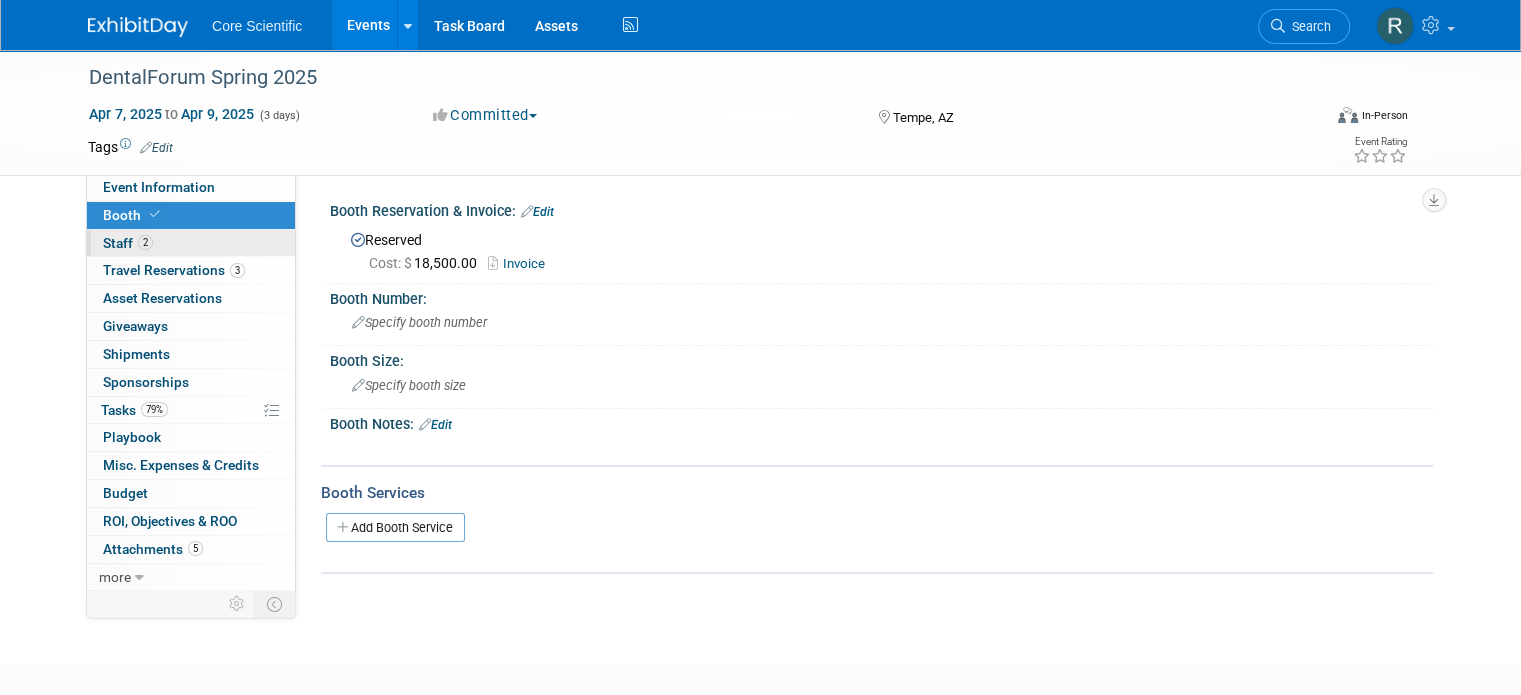 click on "2
Staff 2" at bounding box center [191, 243] 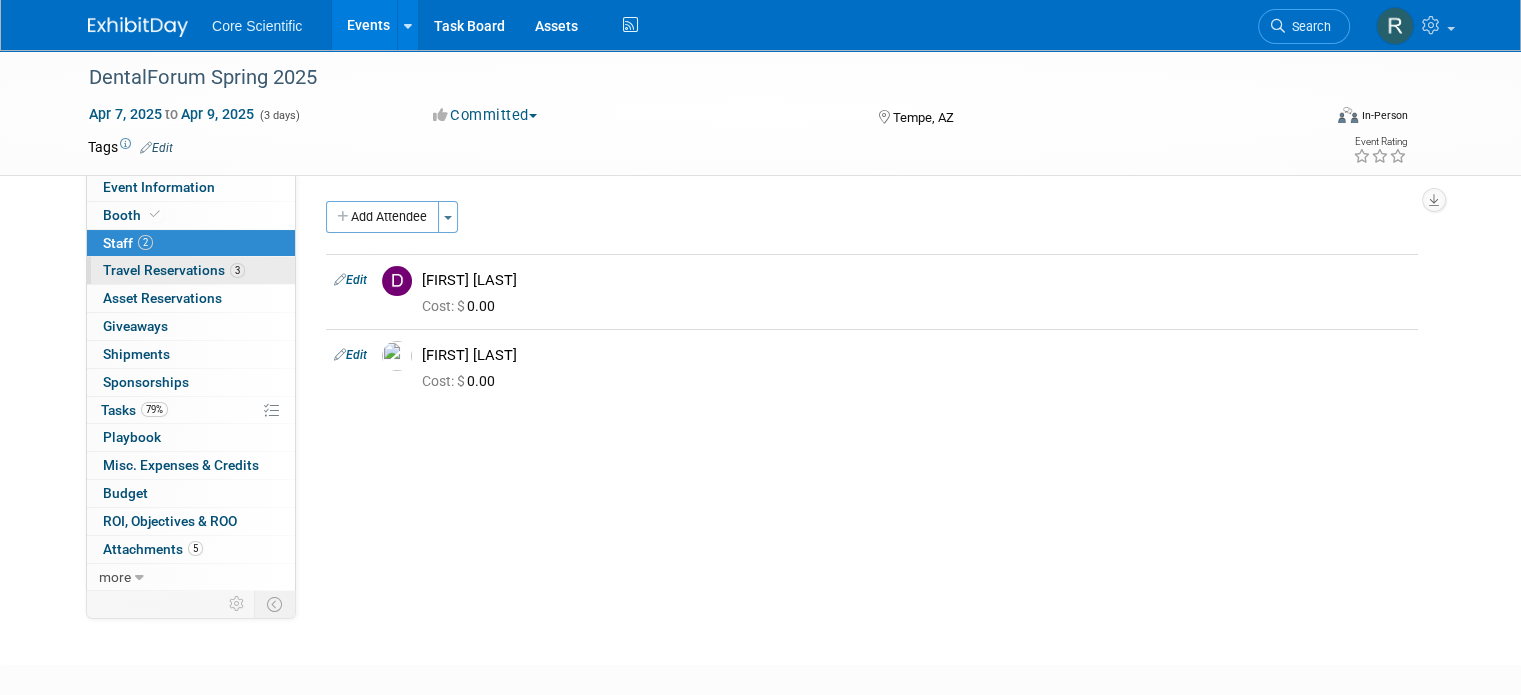 click on "Travel Reservations 3" at bounding box center (174, 270) 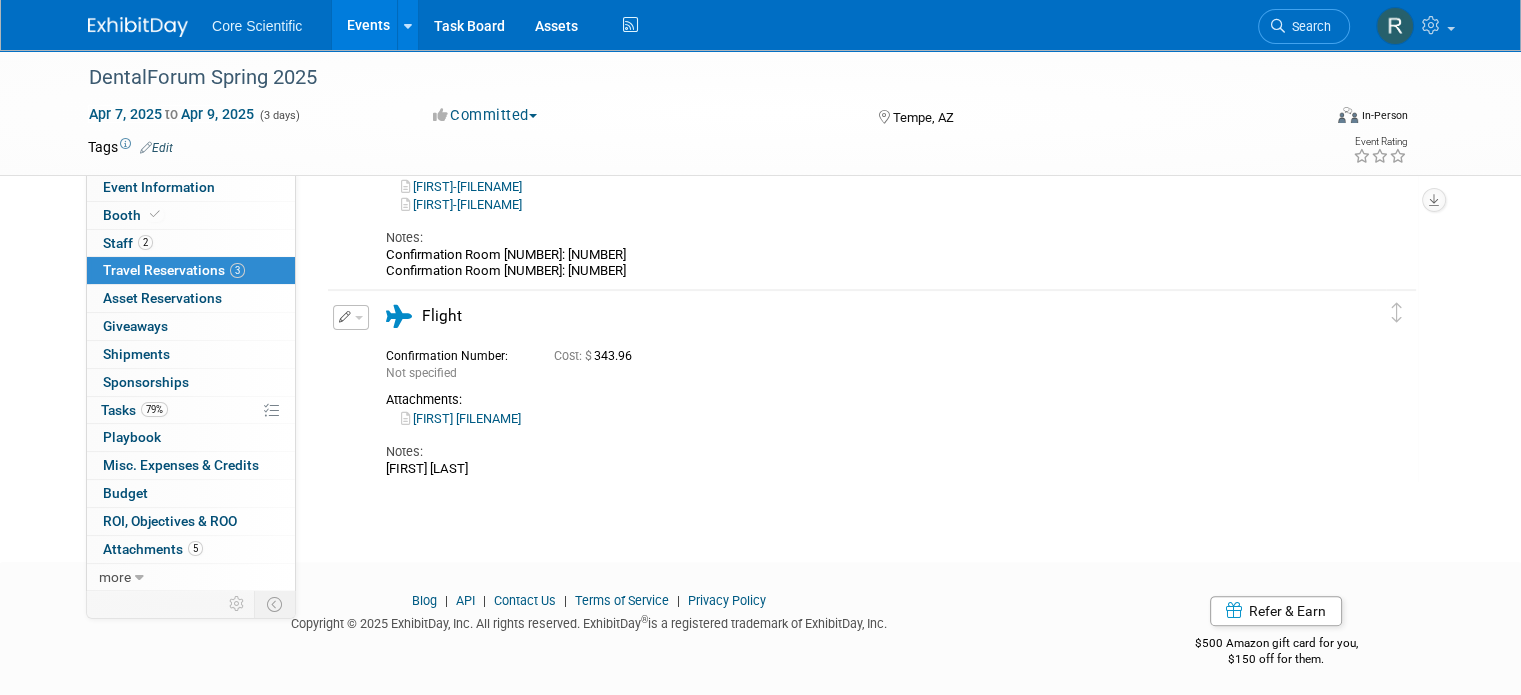 scroll, scrollTop: 428, scrollLeft: 0, axis: vertical 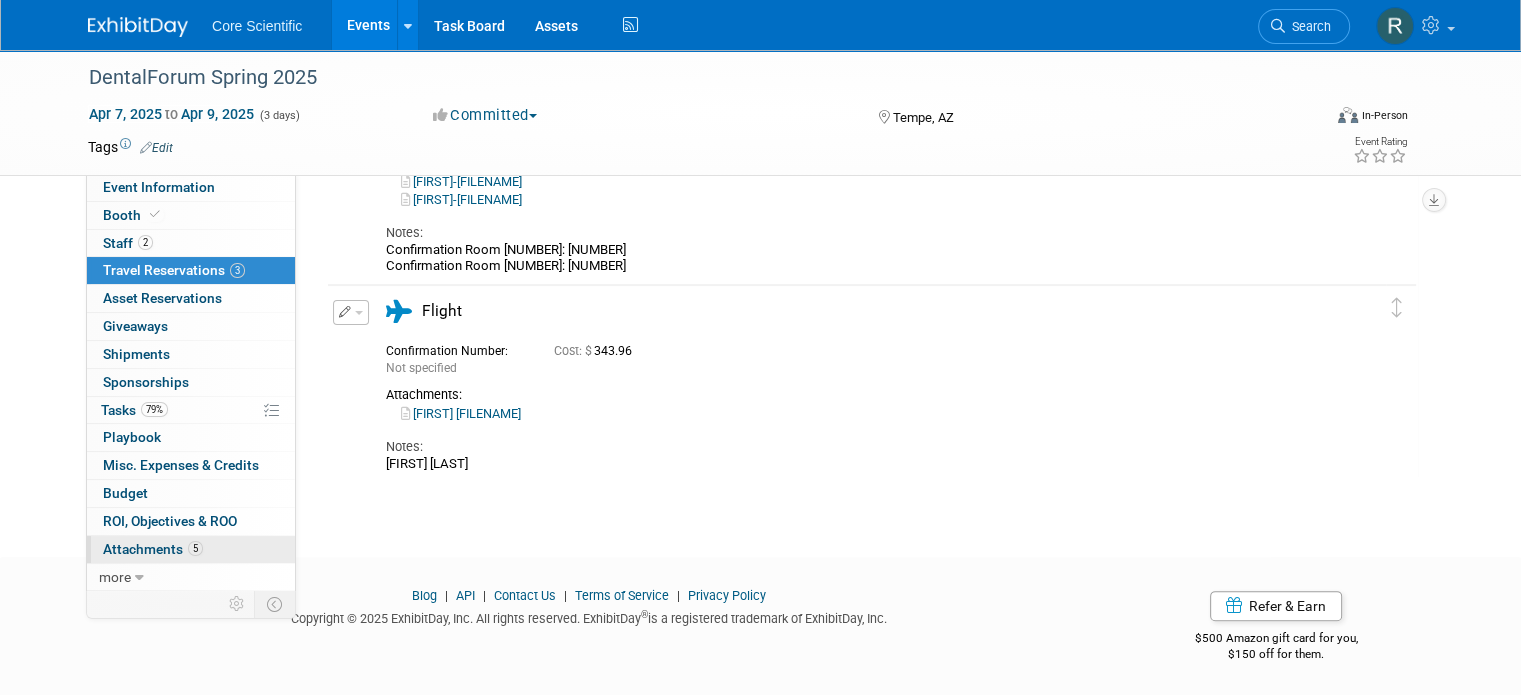 click on "5
Attachments 5" at bounding box center (191, 549) 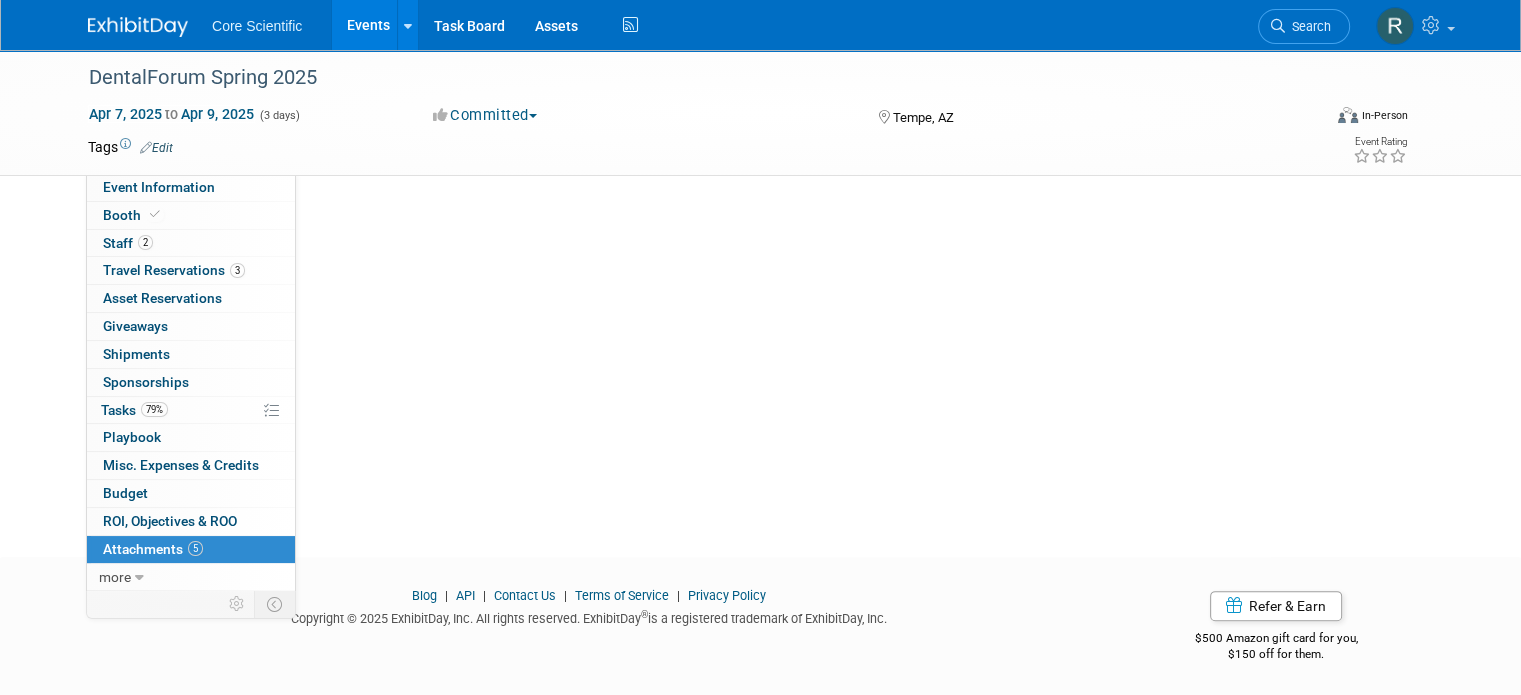 scroll, scrollTop: 0, scrollLeft: 0, axis: both 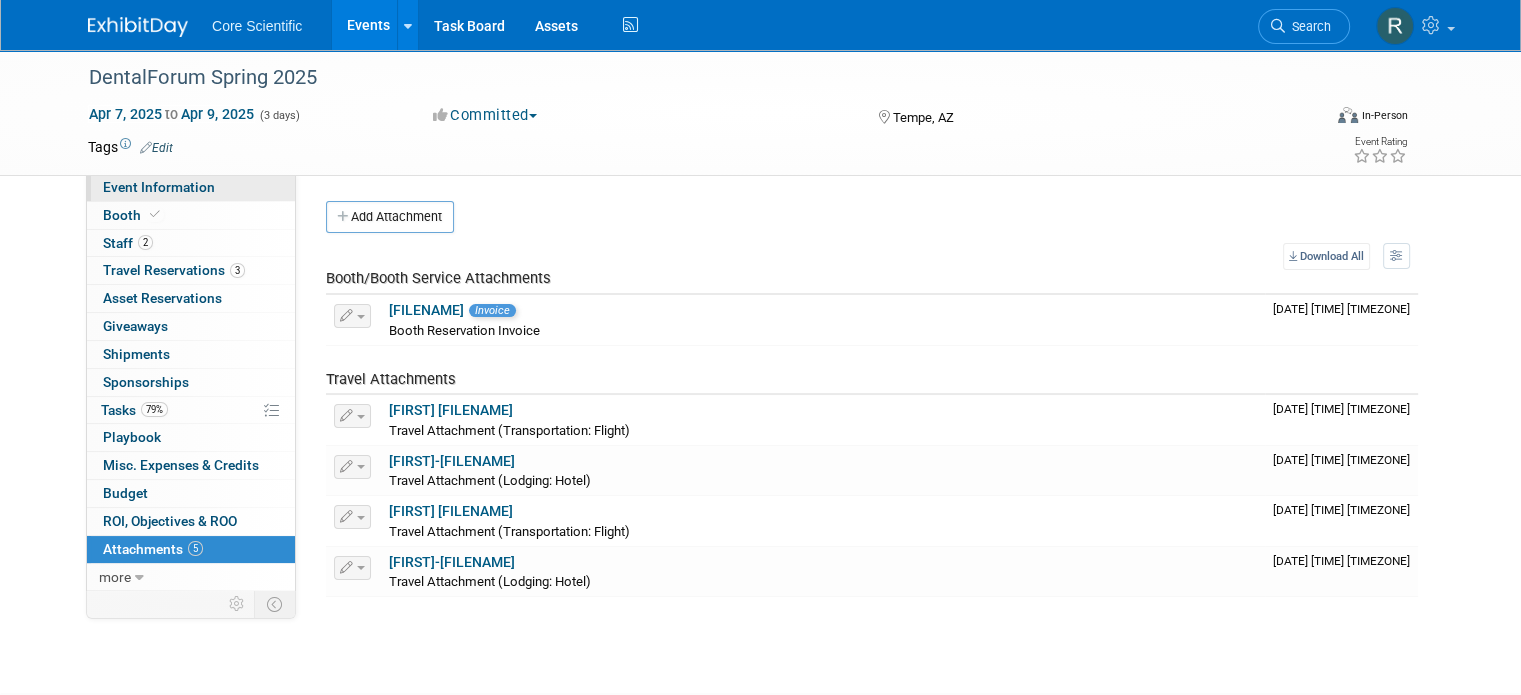 click on "Event Information" at bounding box center [159, 187] 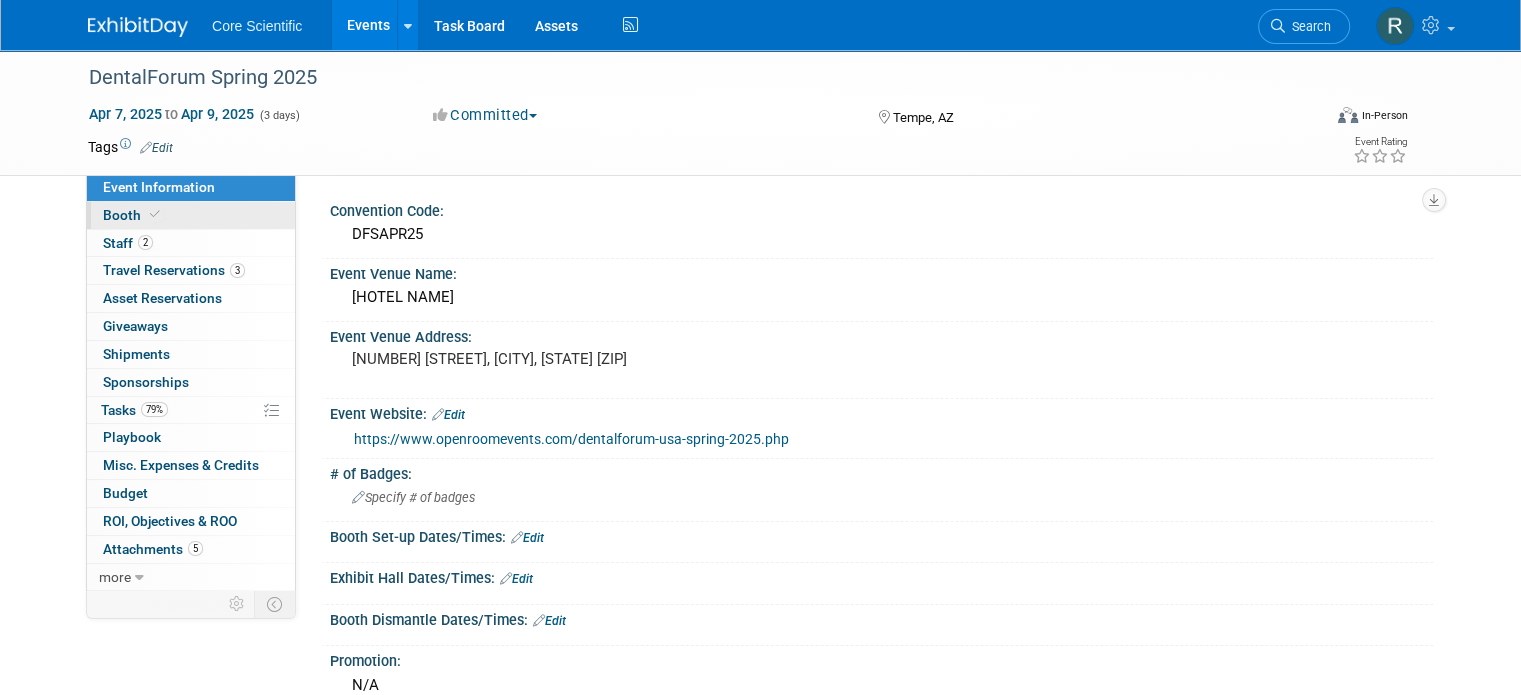 click on "Booth" at bounding box center [191, 215] 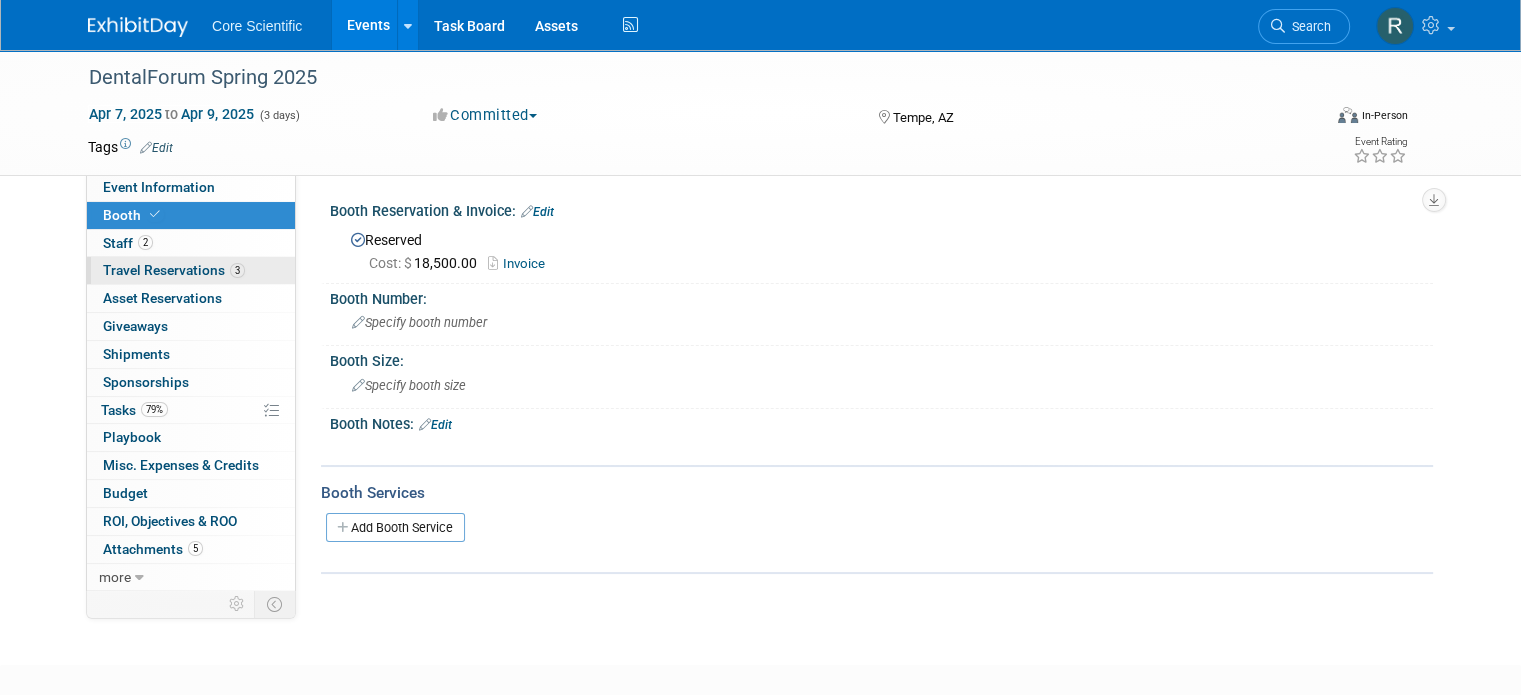 click on "3
Travel Reservations 3" at bounding box center (191, 270) 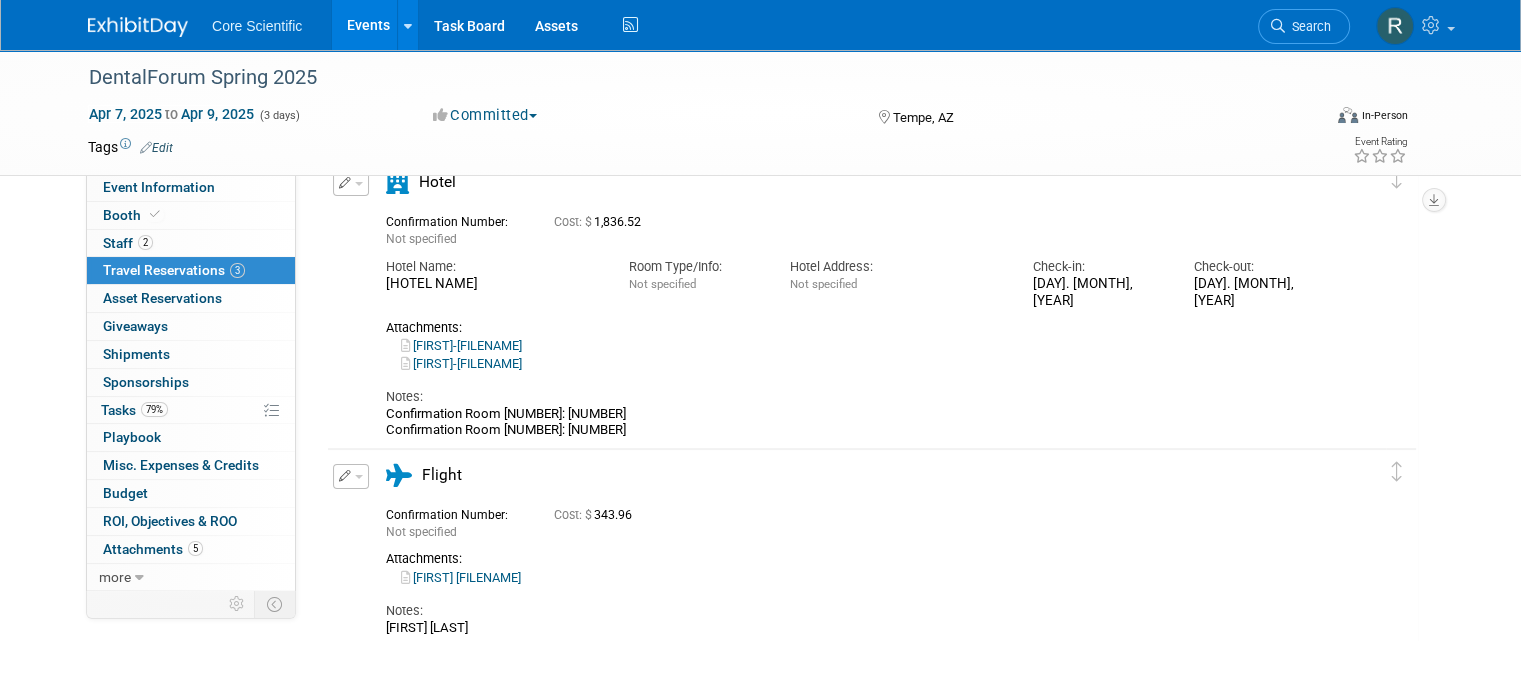 scroll, scrollTop: 300, scrollLeft: 0, axis: vertical 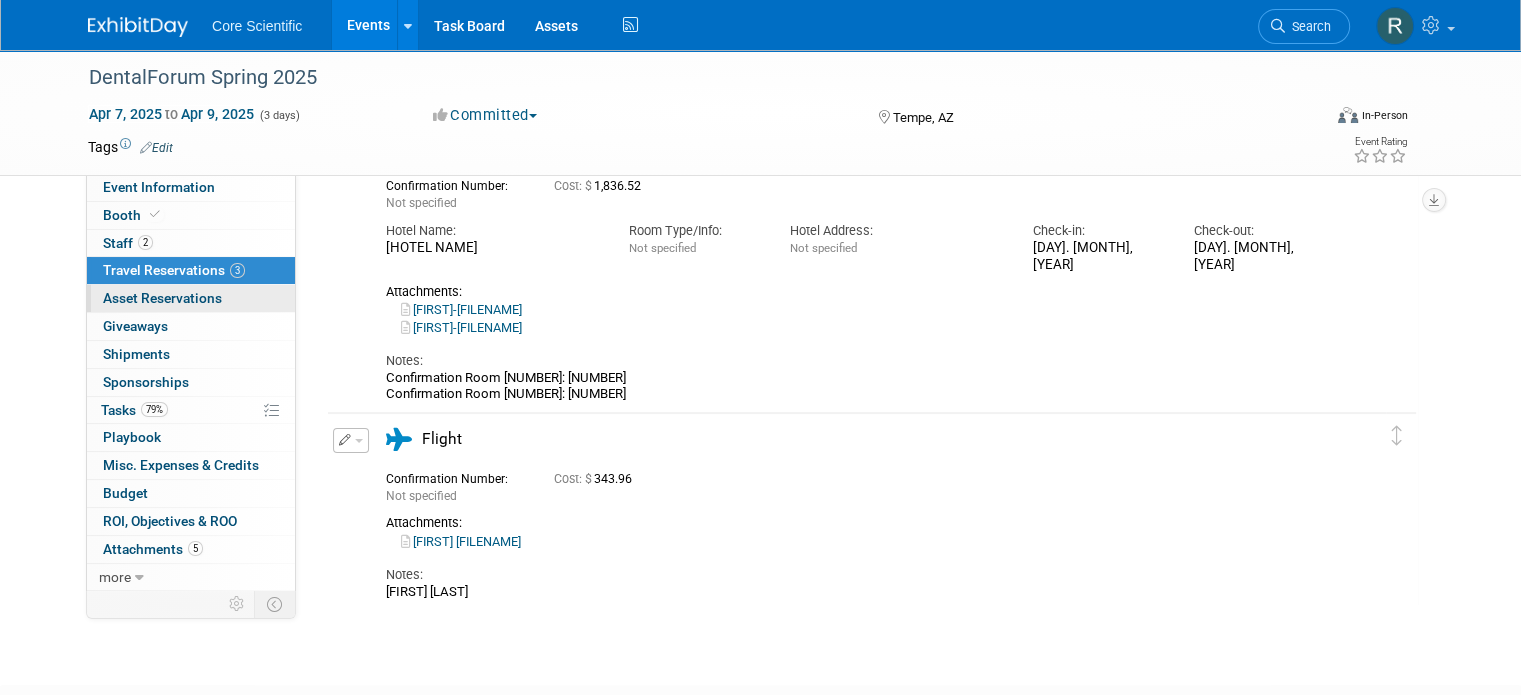 click on "Asset Reservations 0" at bounding box center (162, 298) 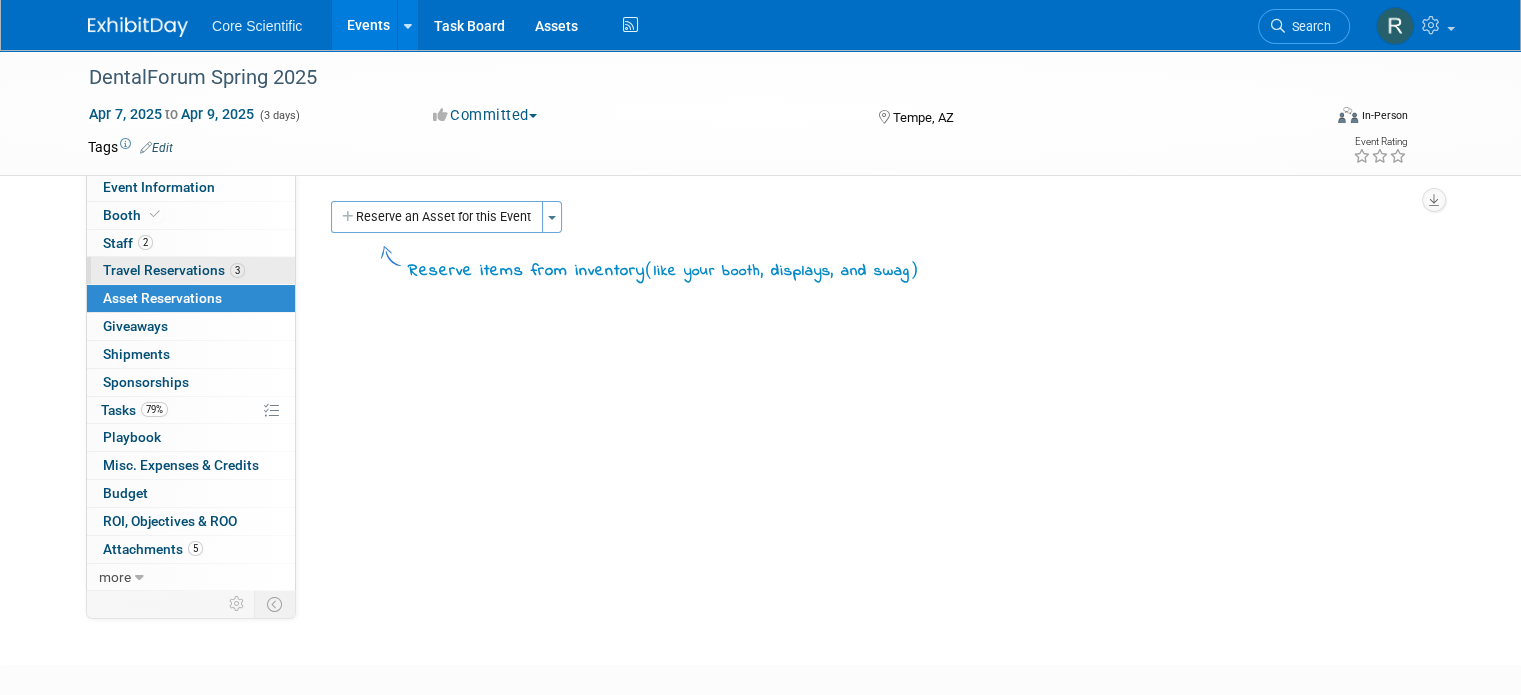 click on "3
Travel Reservations 3" at bounding box center (191, 270) 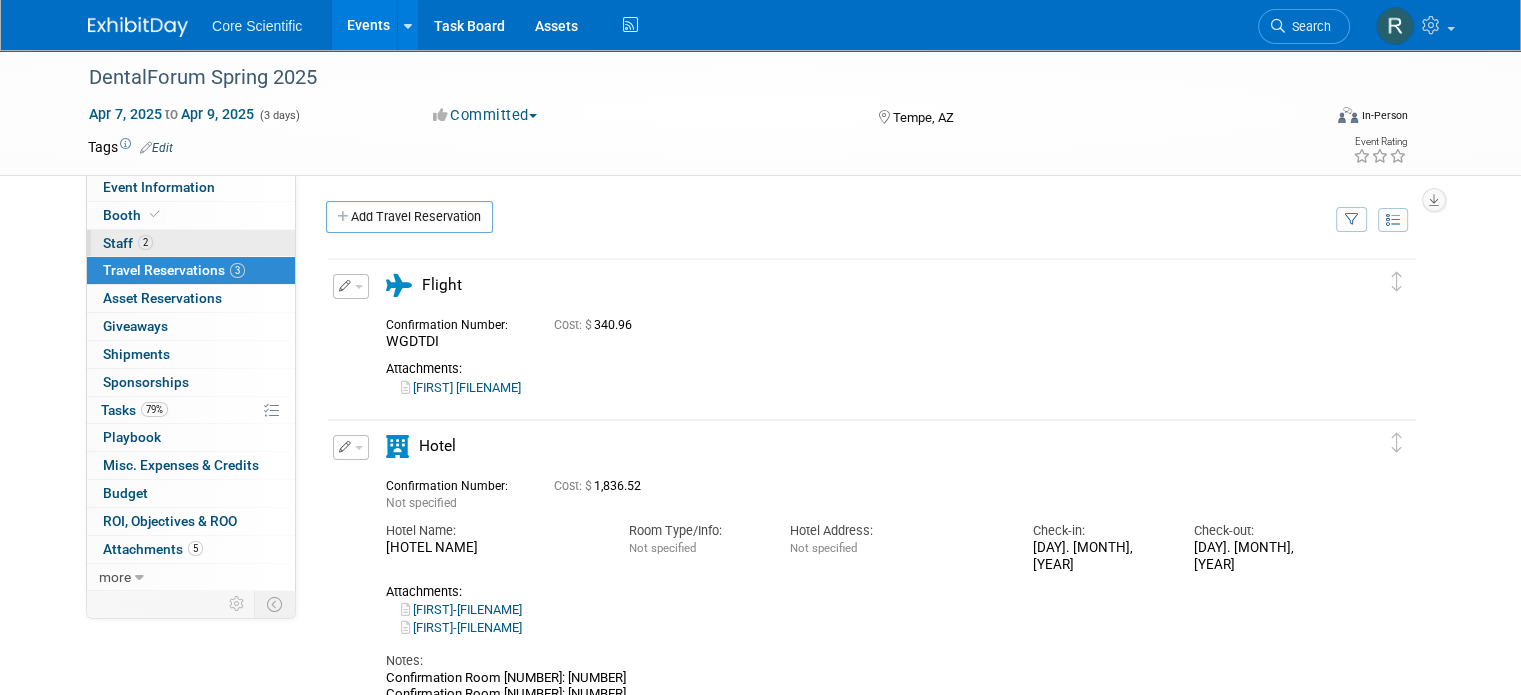 click on "2
Staff 2" at bounding box center [191, 243] 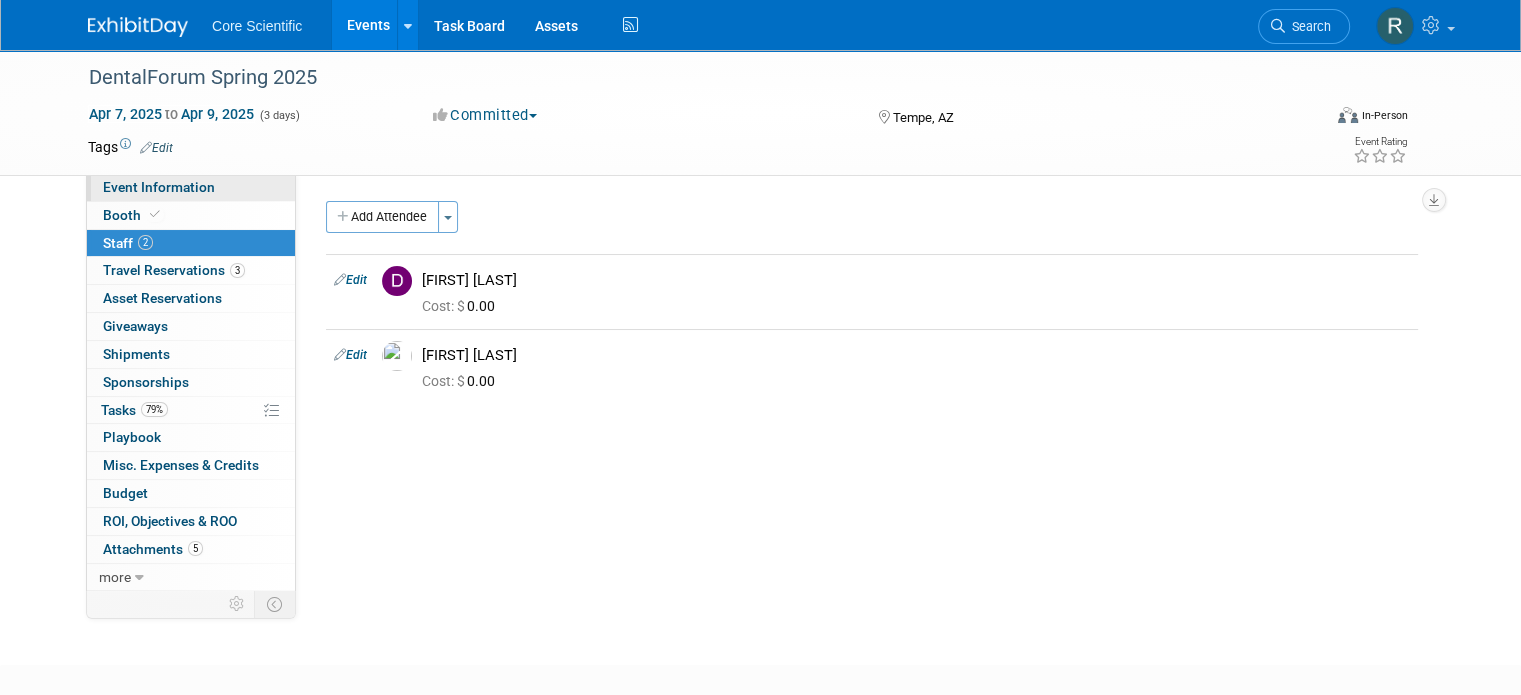 click on "Event Information" at bounding box center (191, 187) 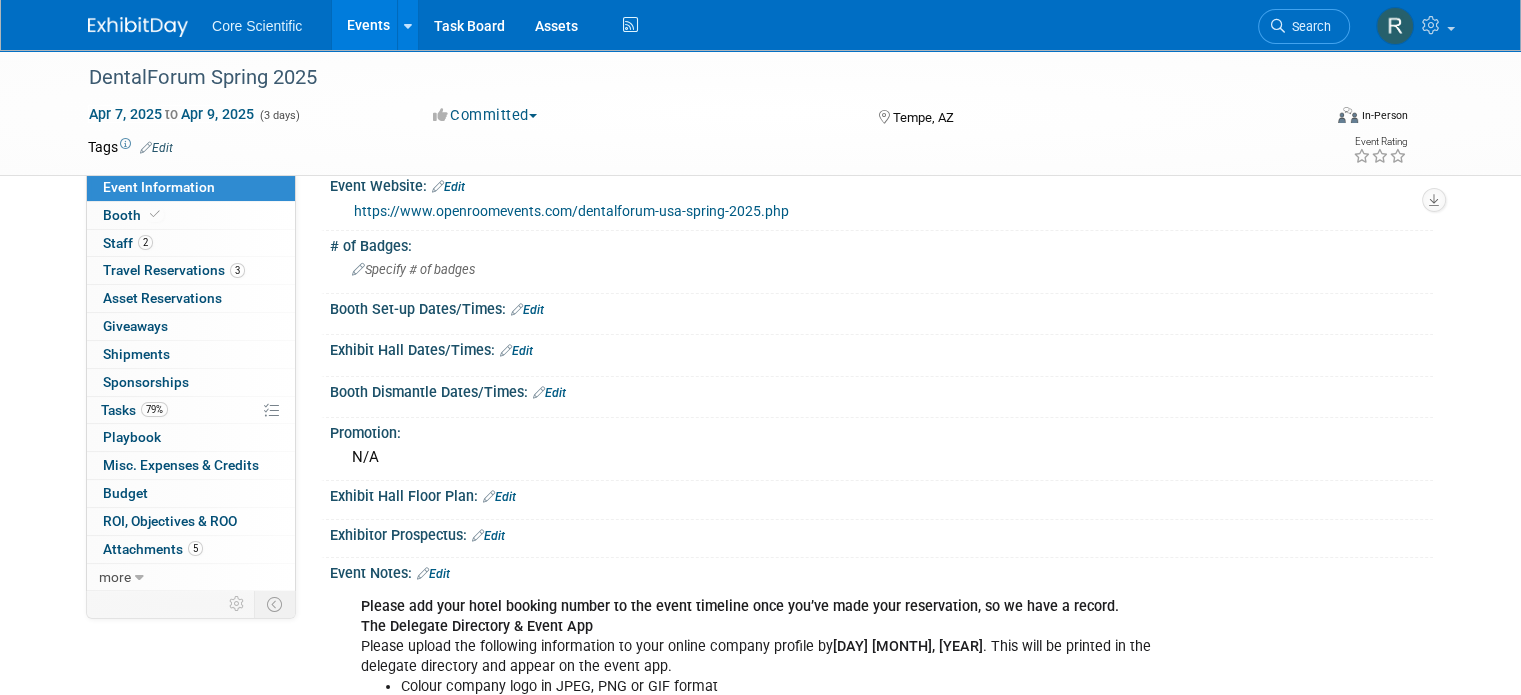 scroll, scrollTop: 0, scrollLeft: 0, axis: both 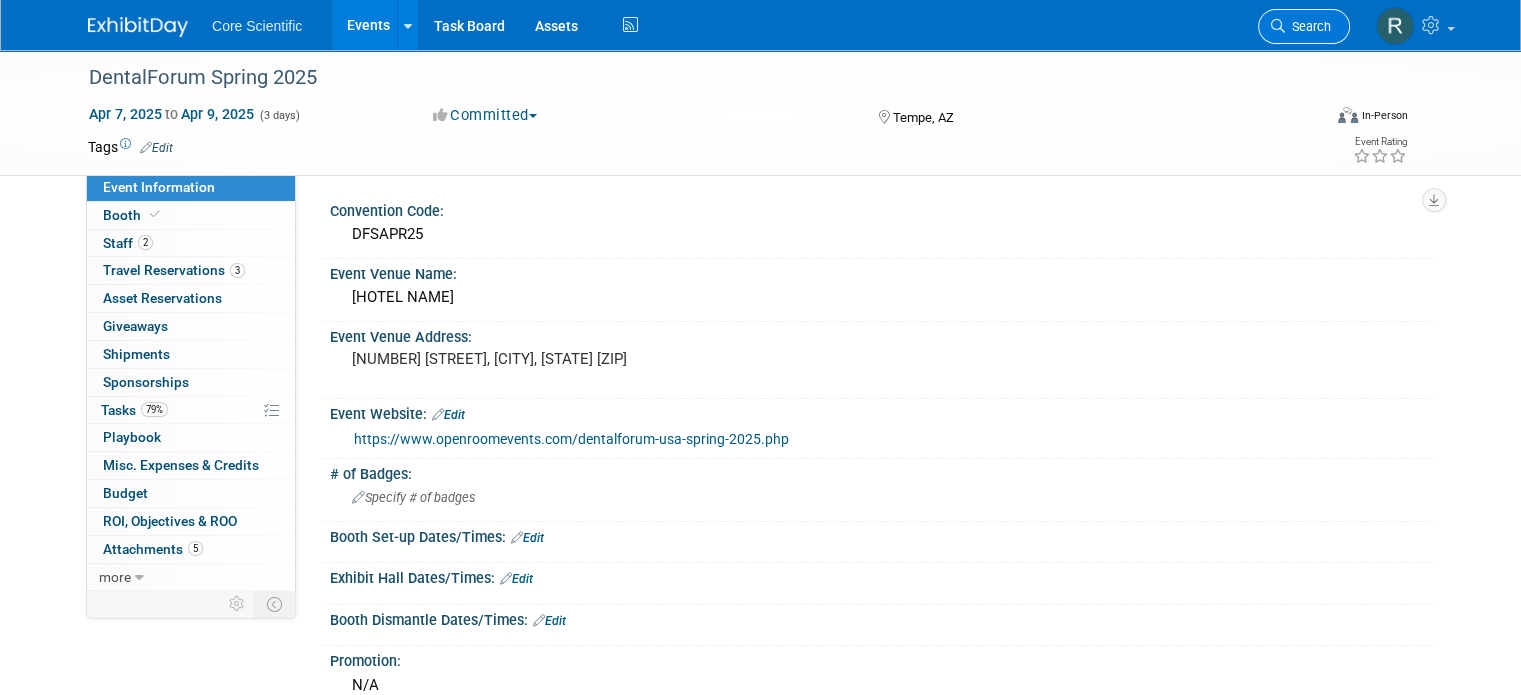 click on "Search" at bounding box center (1308, 26) 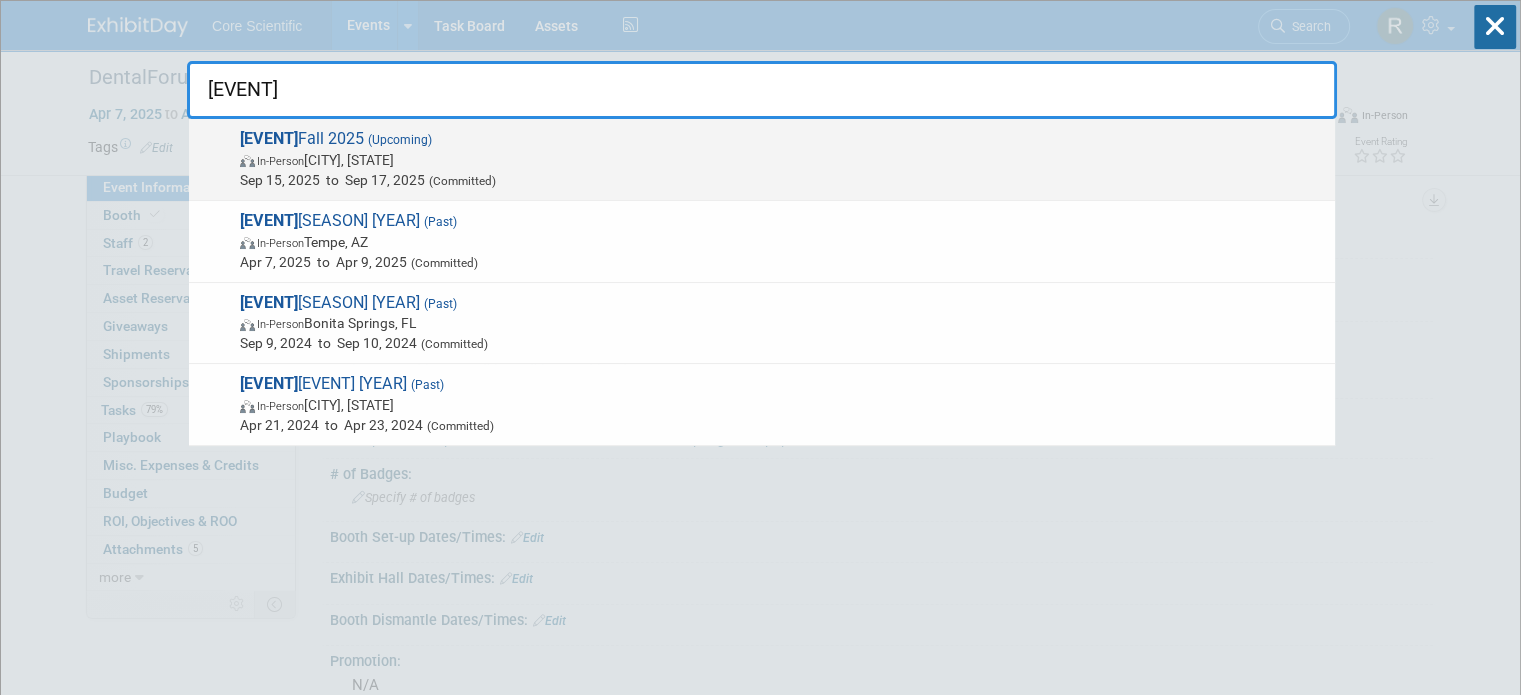type on "dentalforum" 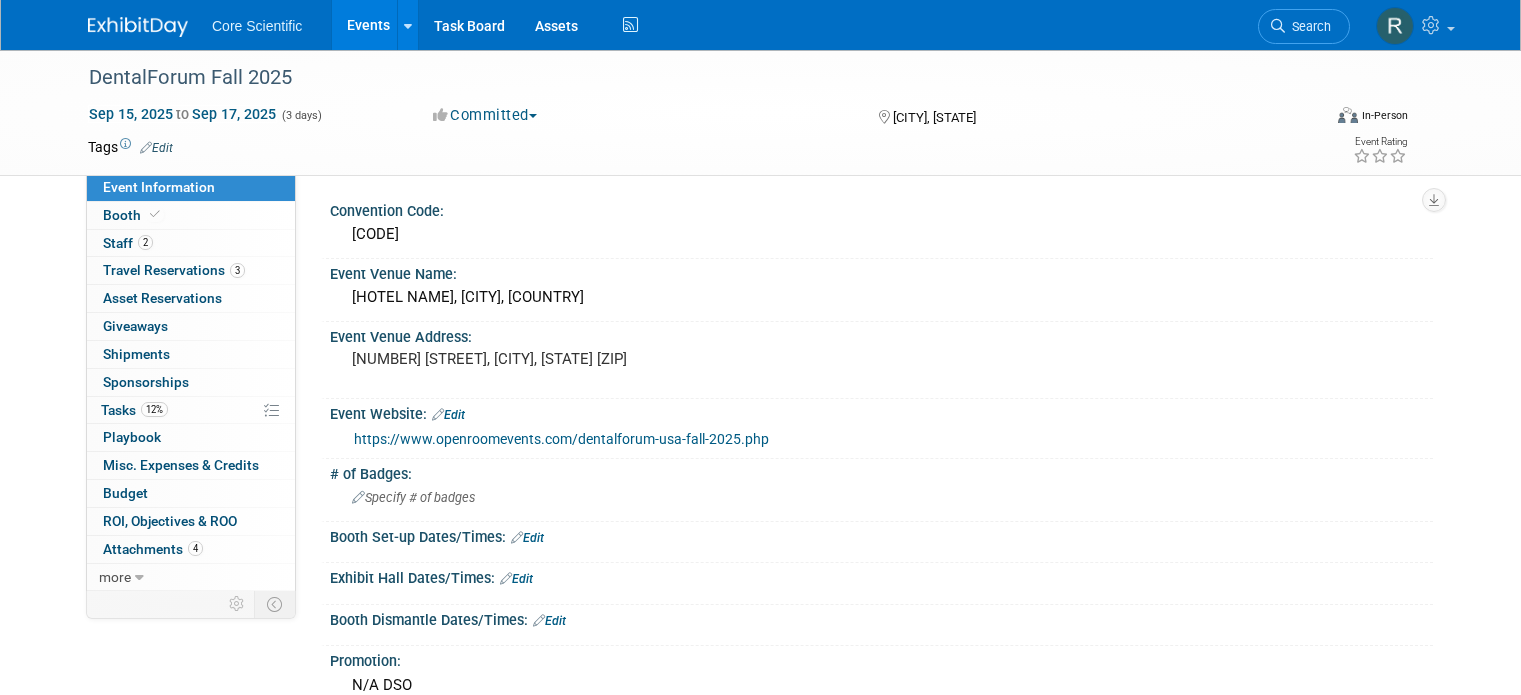 scroll, scrollTop: 1252, scrollLeft: 0, axis: vertical 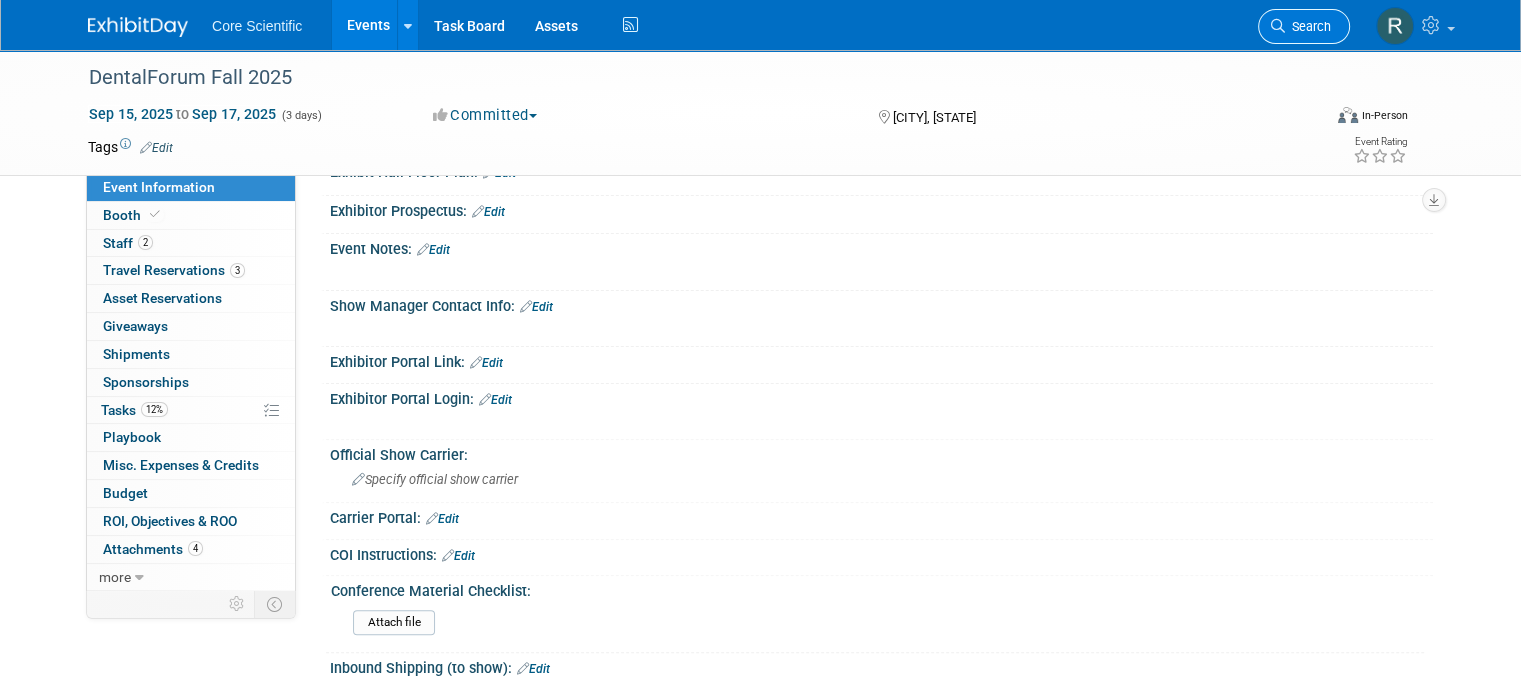 click on "Search" at bounding box center (1304, 26) 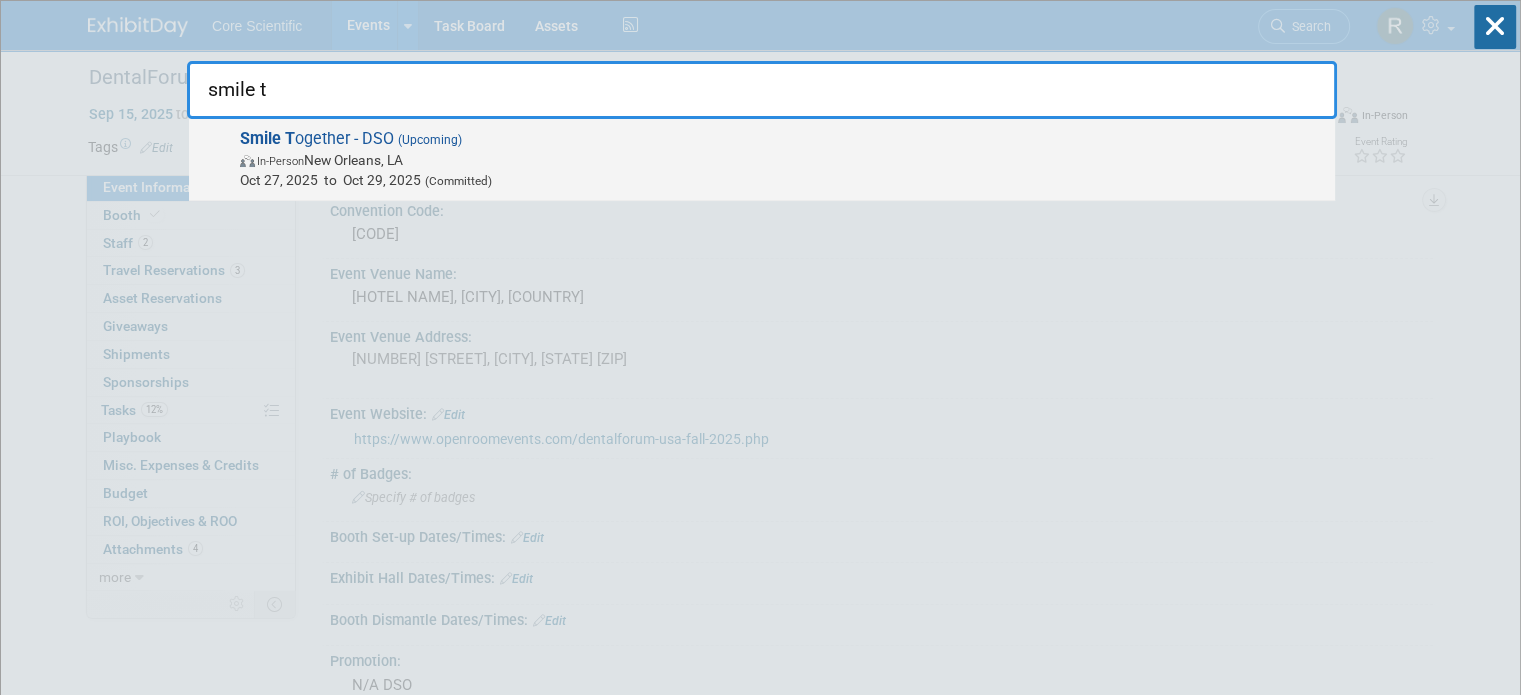 type on "smile t" 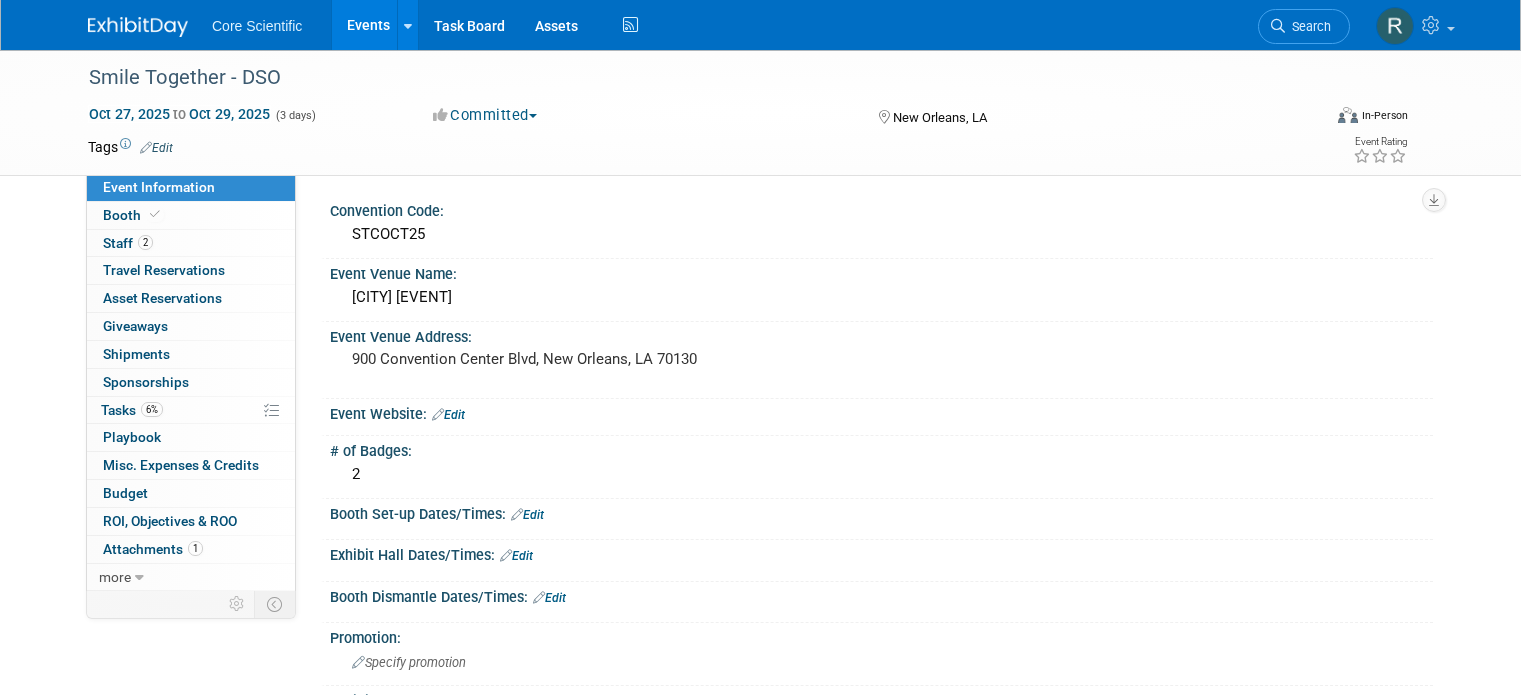 scroll, scrollTop: 0, scrollLeft: 0, axis: both 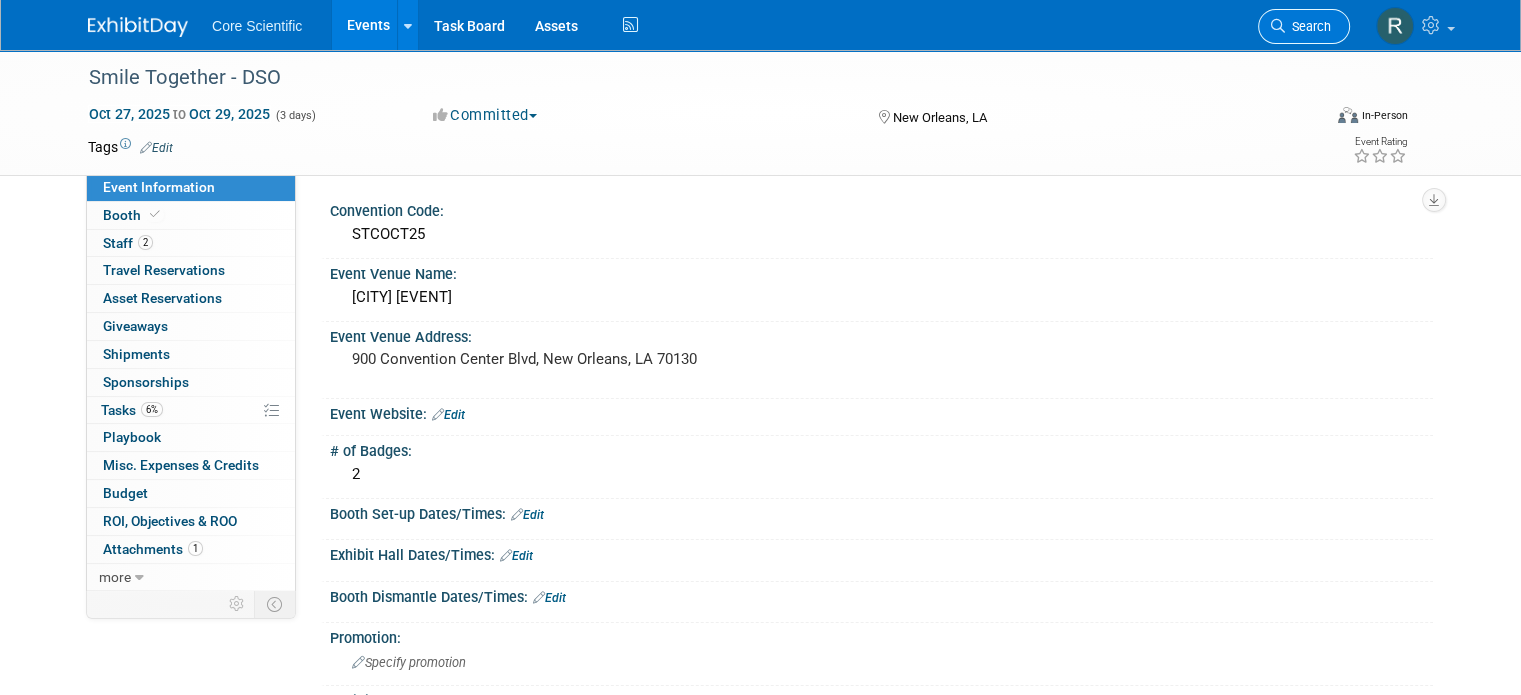 click on "Search" at bounding box center (1304, 26) 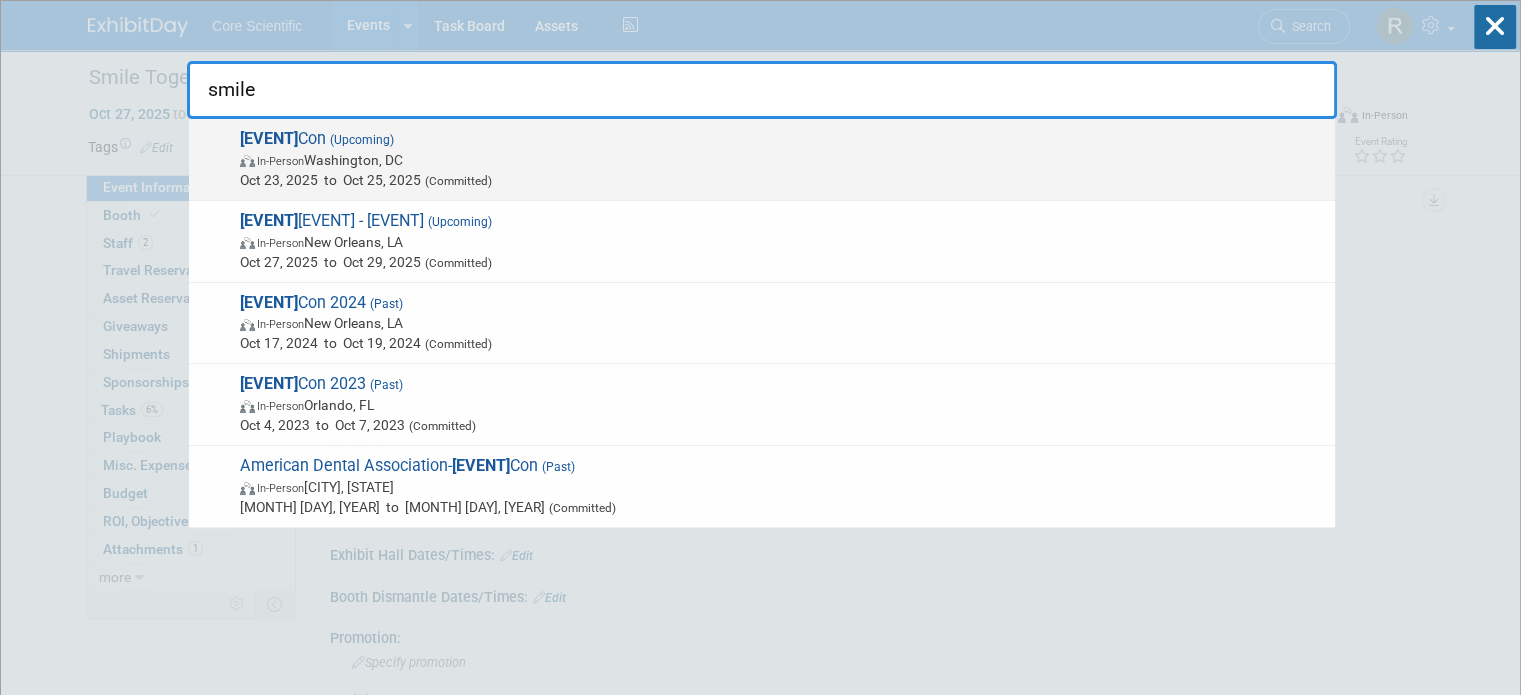 type on "smile" 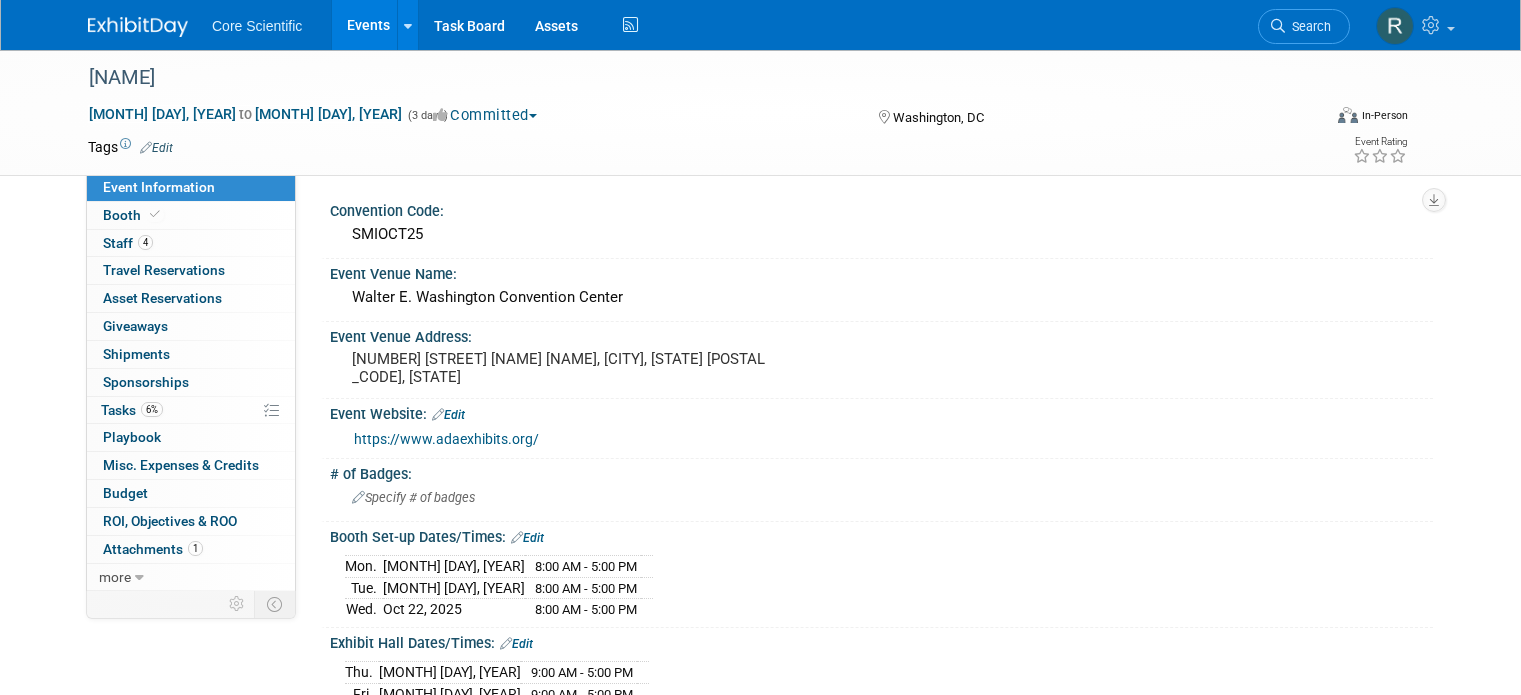 scroll, scrollTop: 0, scrollLeft: 0, axis: both 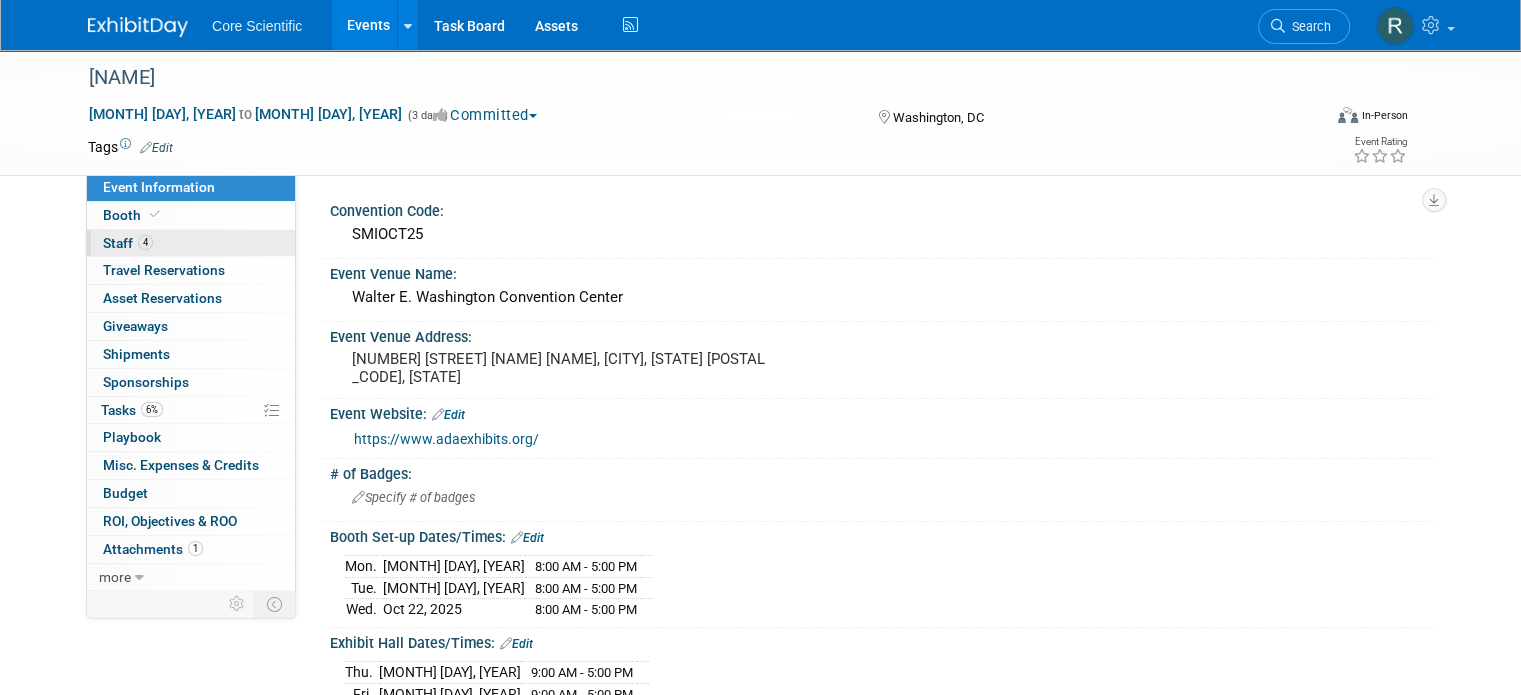click on "4
Staff 4" at bounding box center [191, 243] 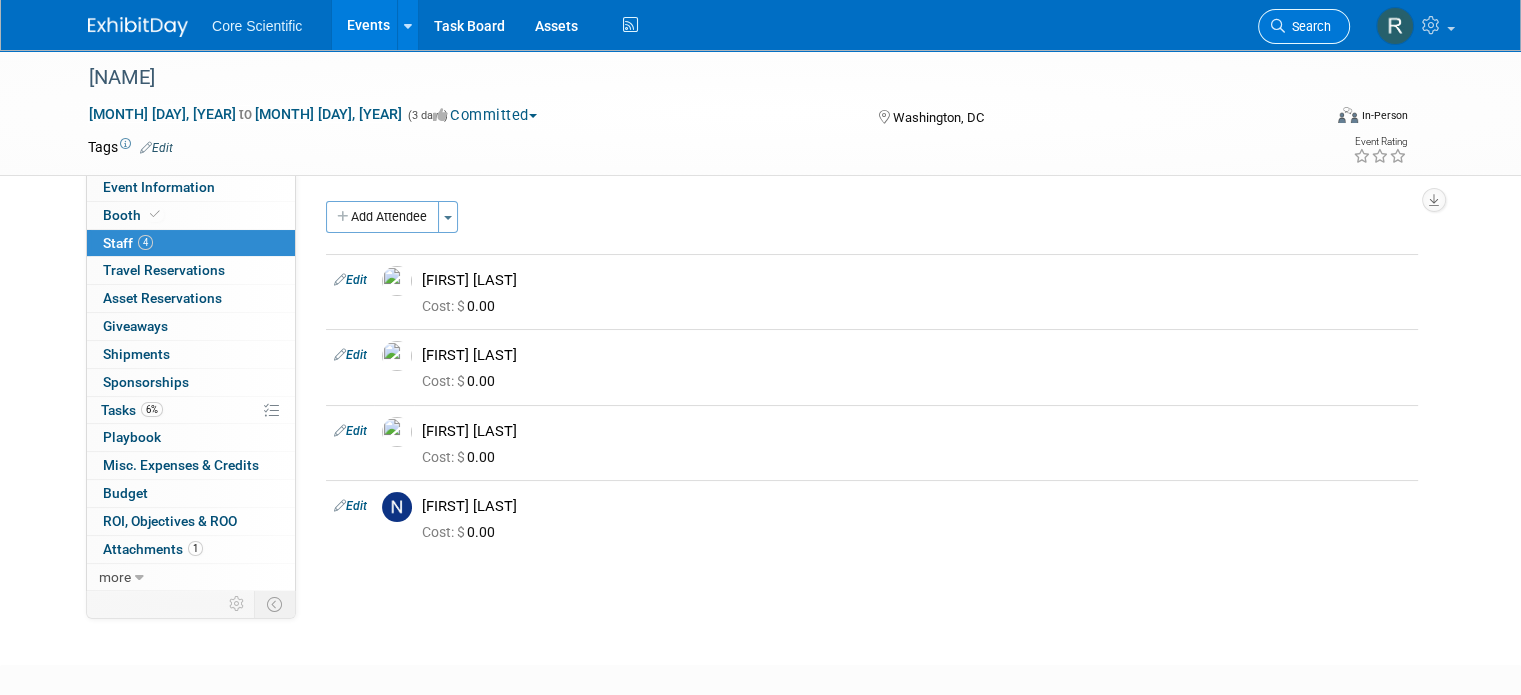 click on "Search" at bounding box center (1304, 26) 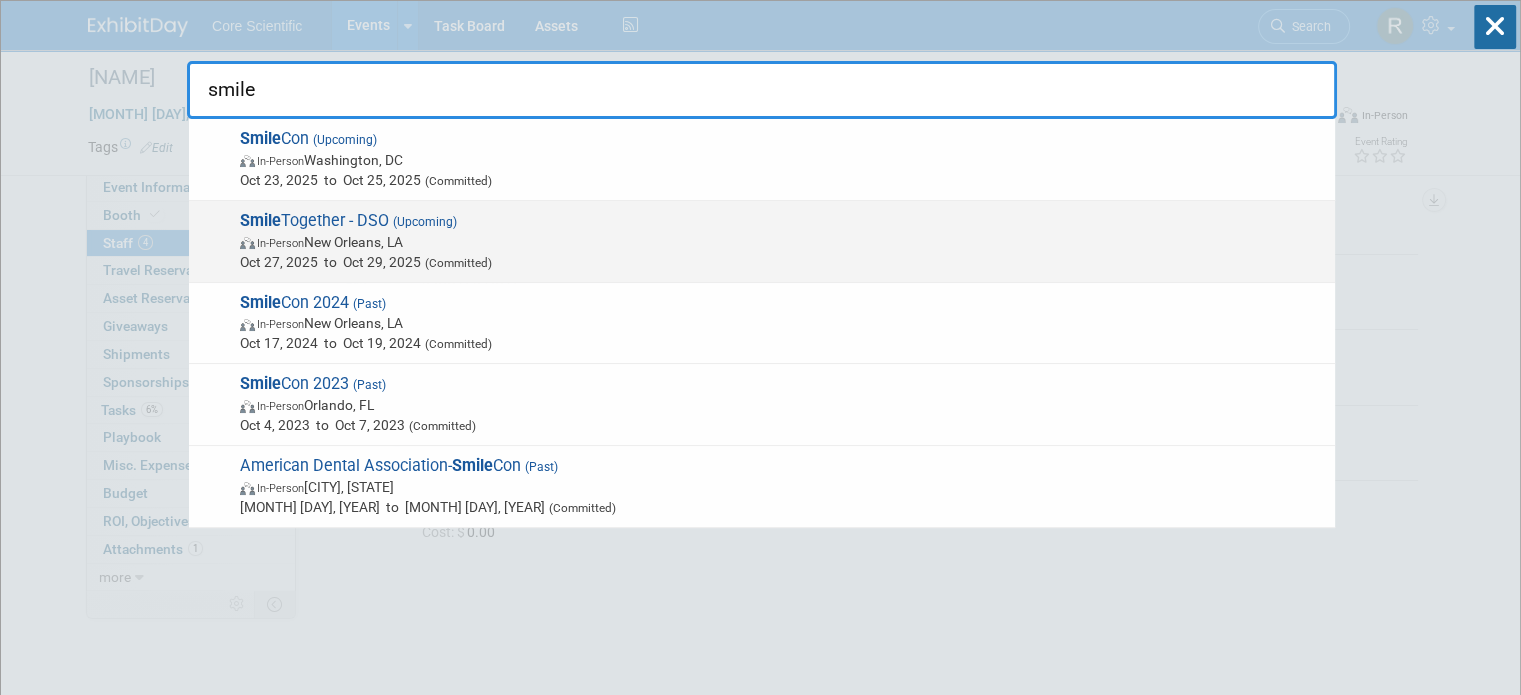 type on "smile" 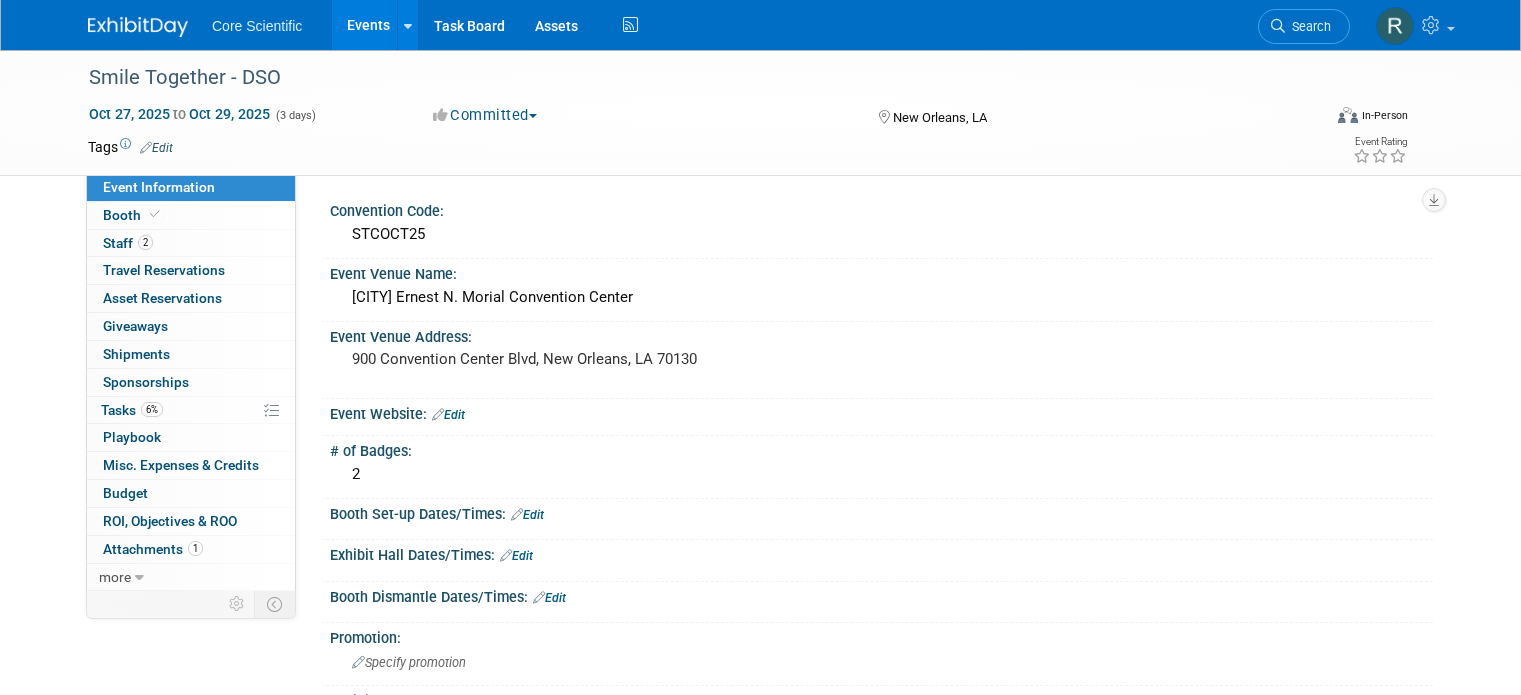scroll, scrollTop: 0, scrollLeft: 0, axis: both 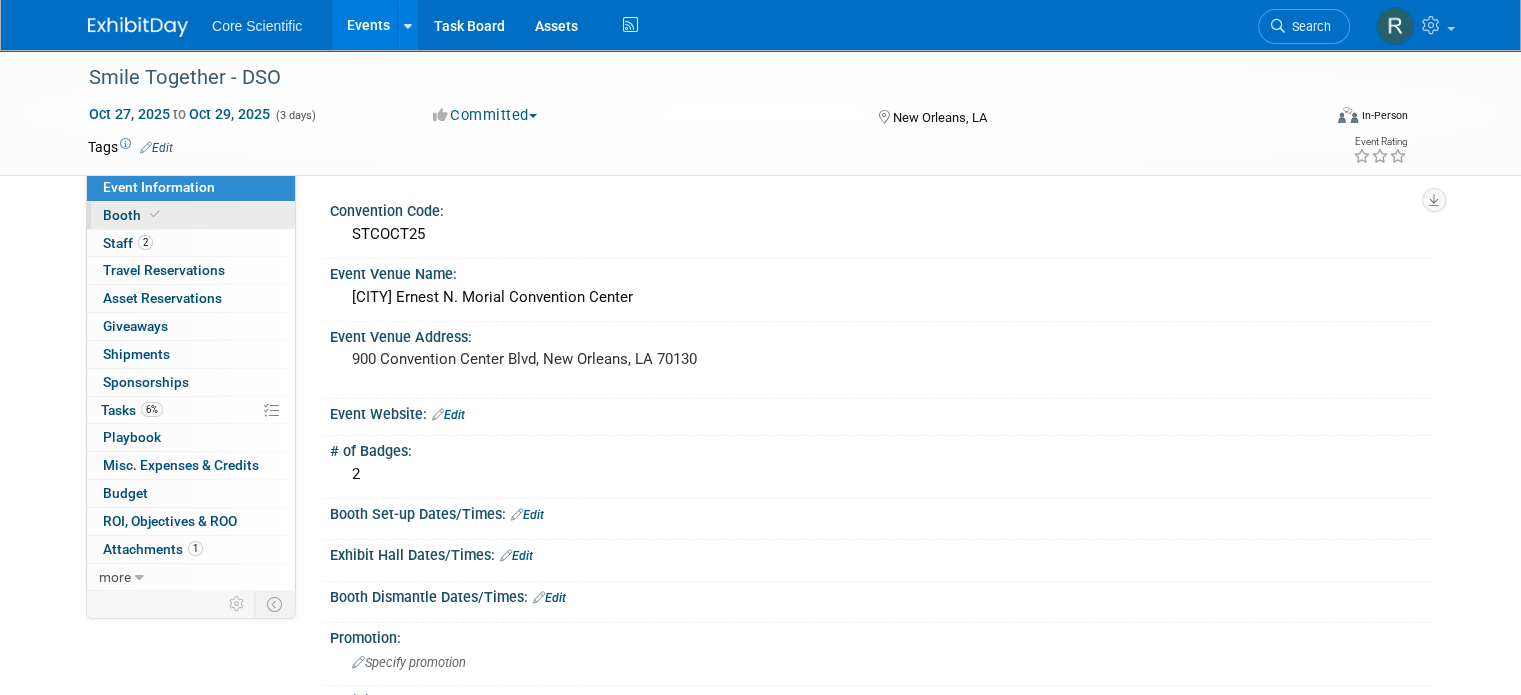 click at bounding box center [155, 214] 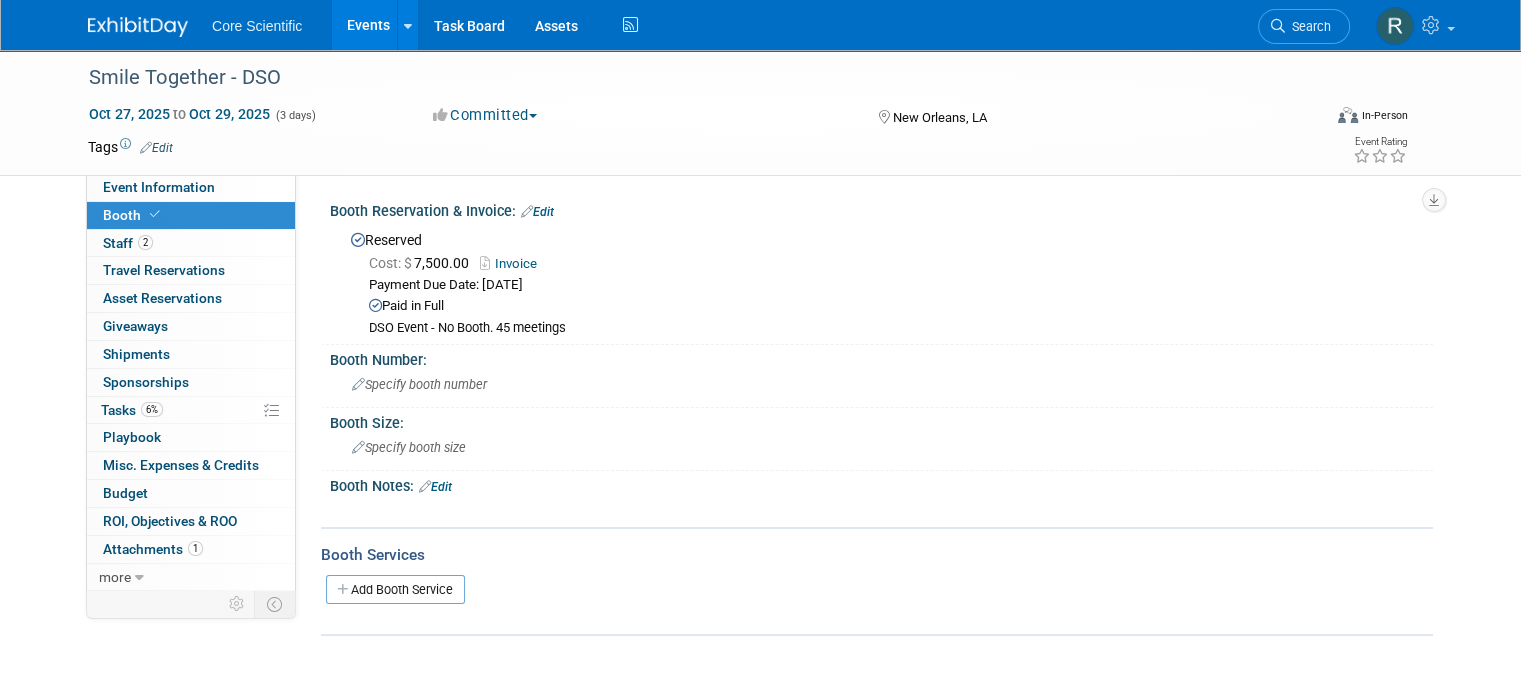 click at bounding box center [138, 27] 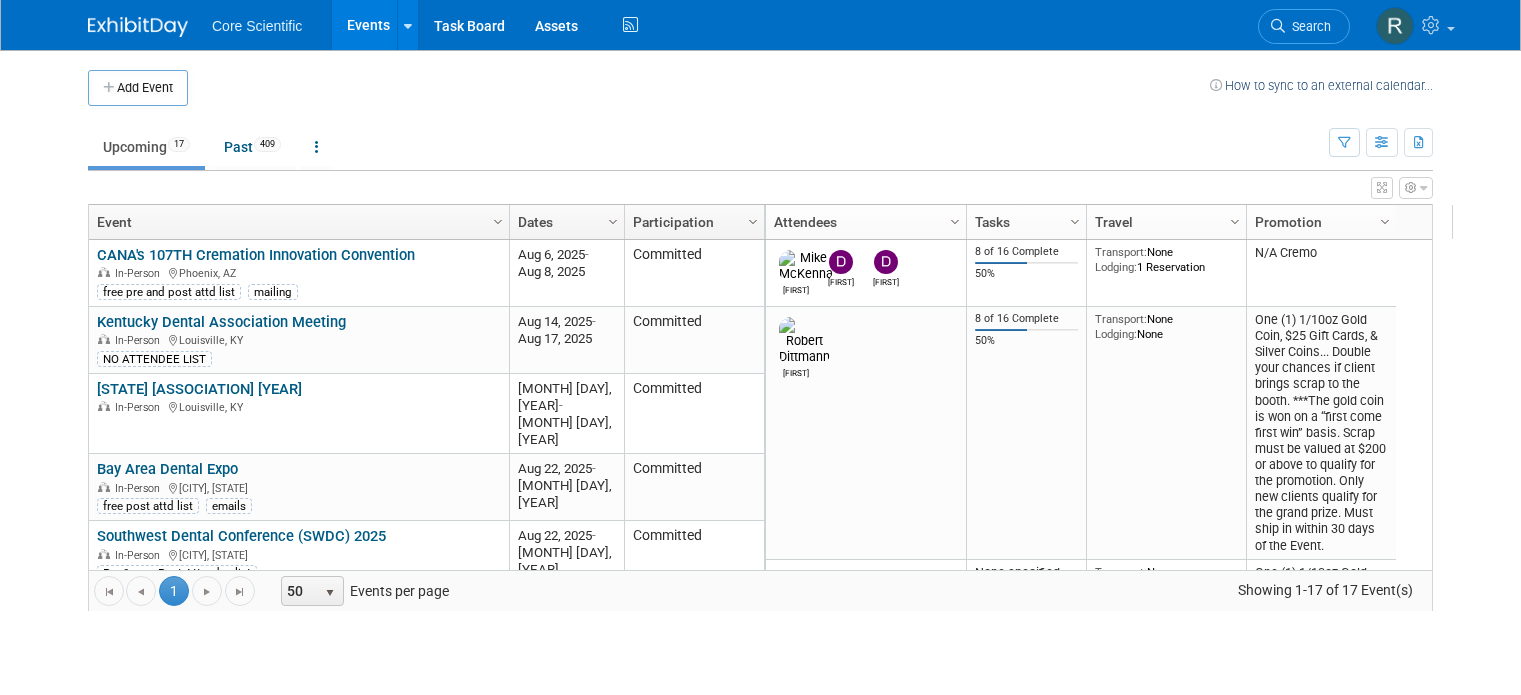 scroll, scrollTop: 0, scrollLeft: 0, axis: both 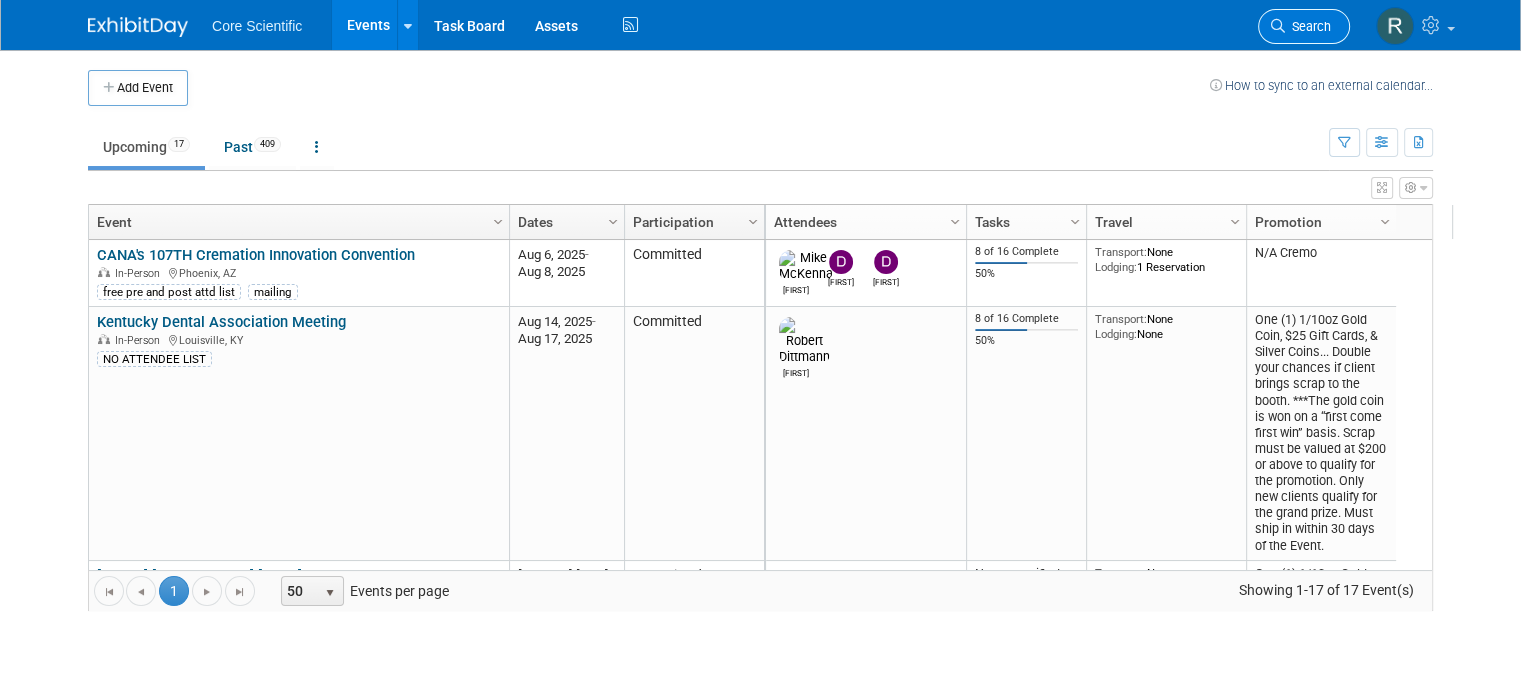 click on "Search" at bounding box center (1308, 26) 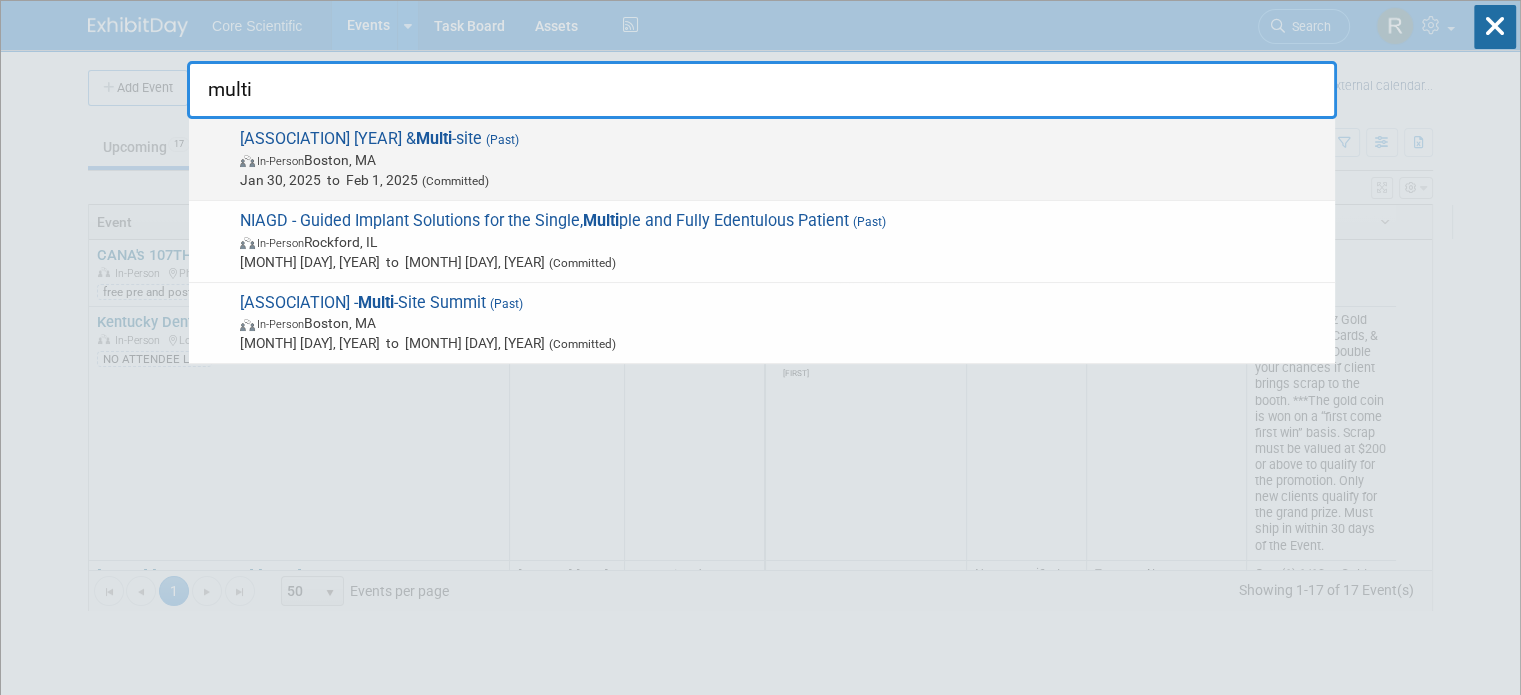 type on "multi" 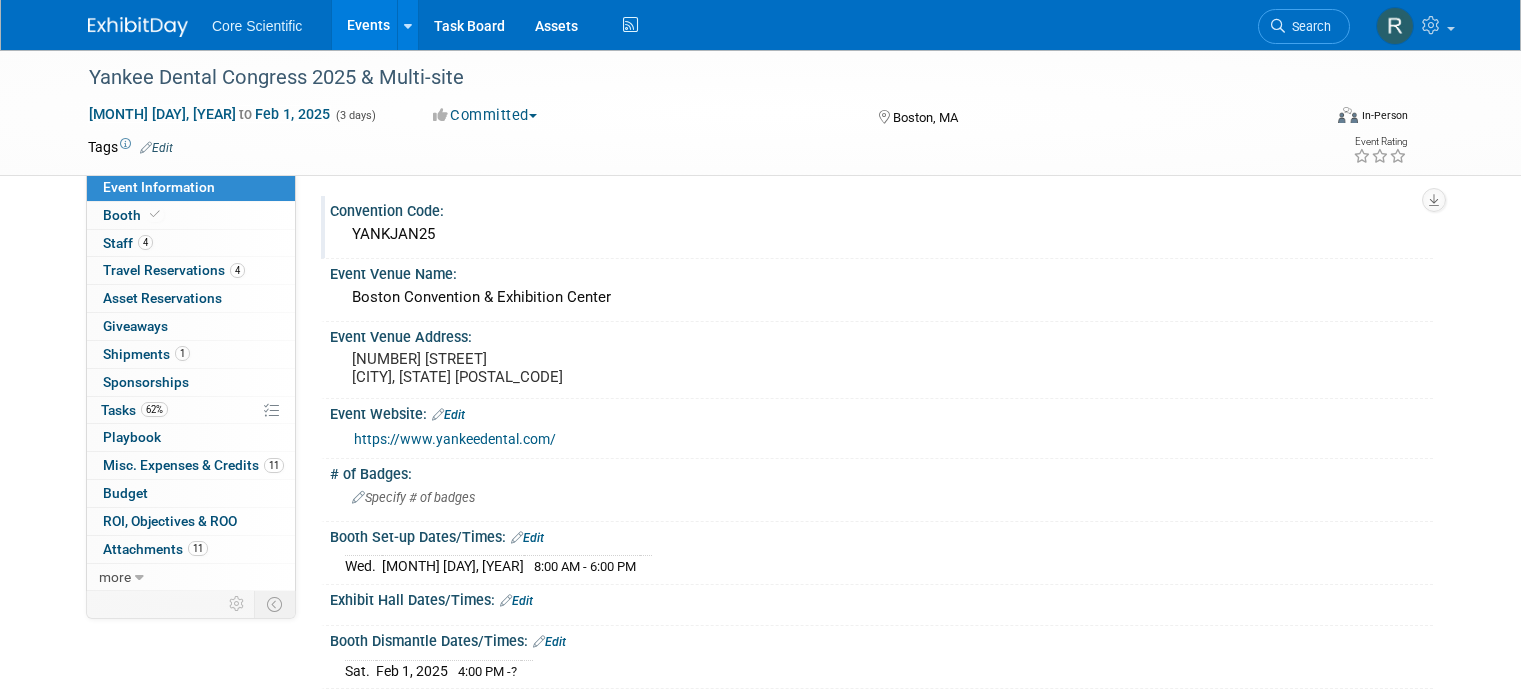 scroll, scrollTop: 0, scrollLeft: 0, axis: both 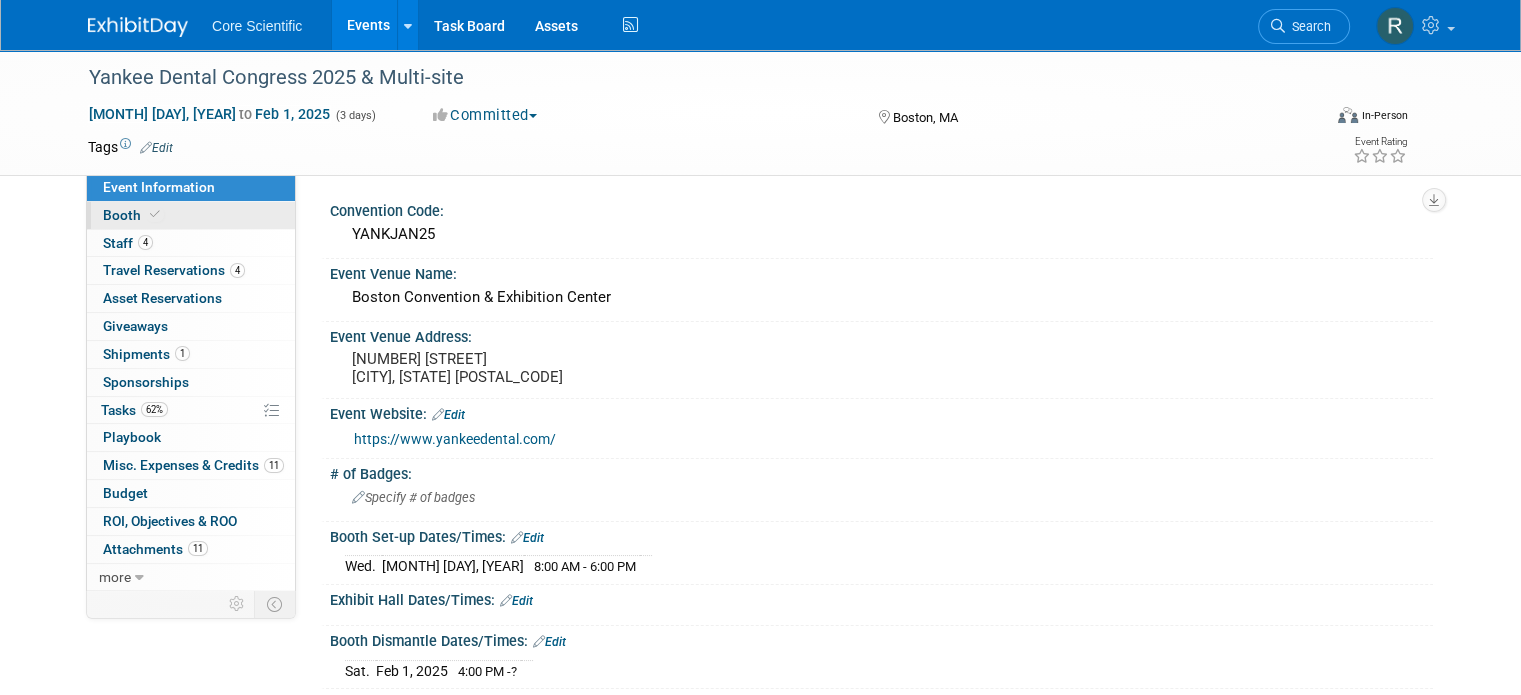 click on "Booth" at bounding box center [191, 215] 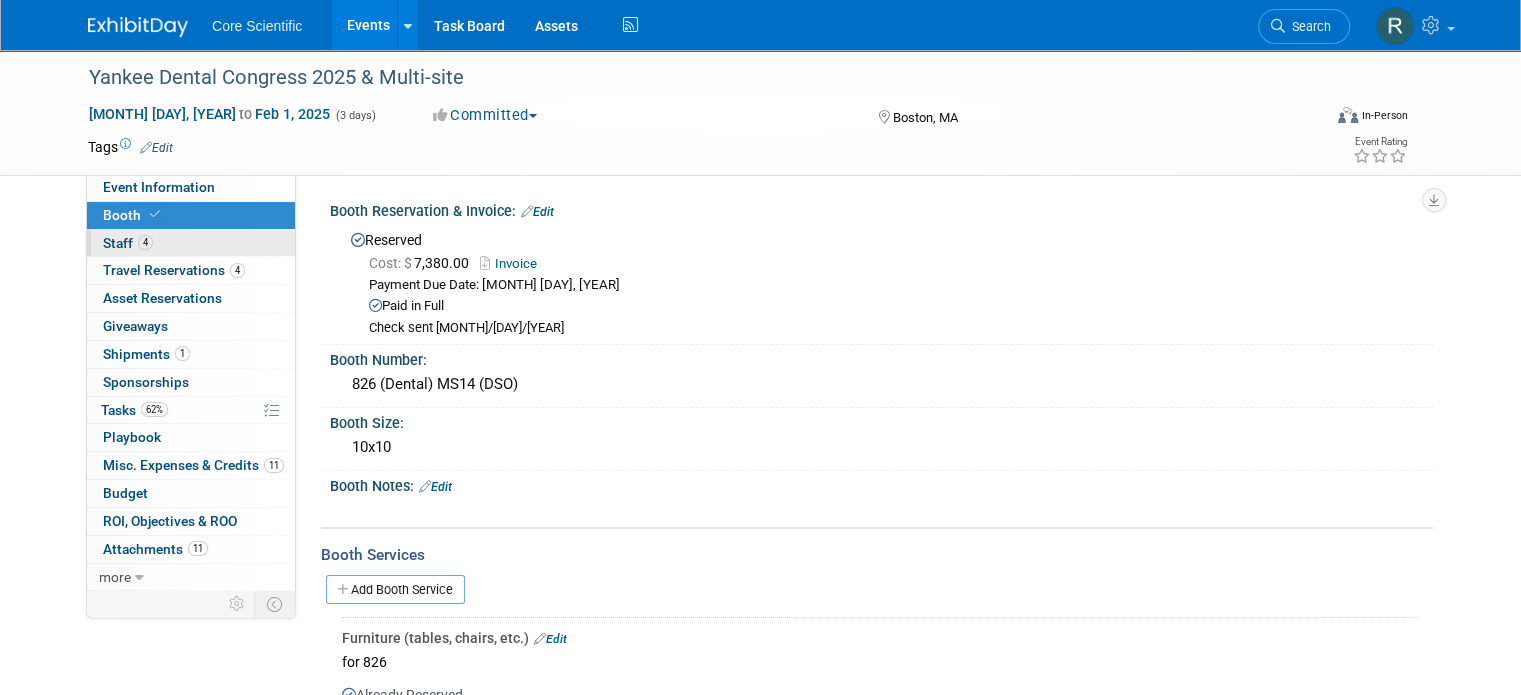 click on "4
Staff 4" at bounding box center (191, 243) 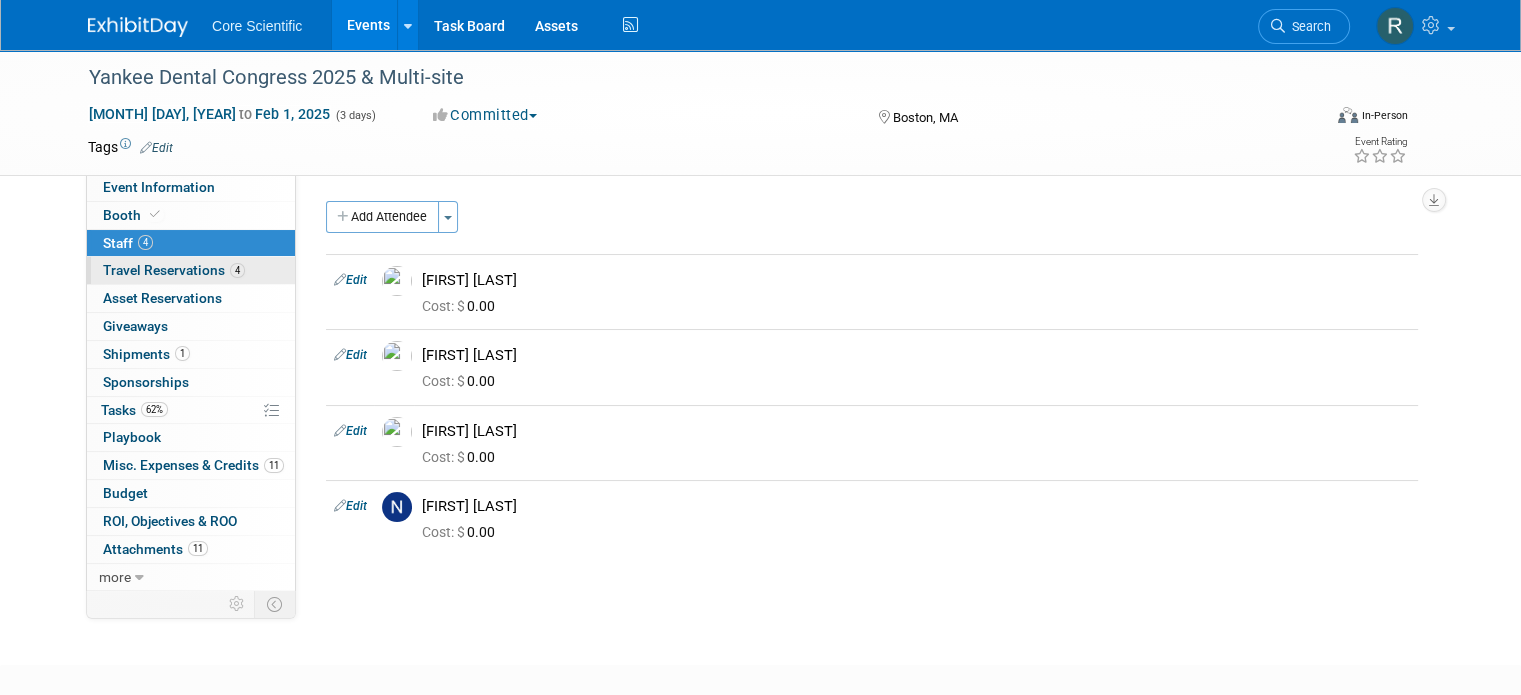 click on "Travel Reservations 4" at bounding box center [174, 270] 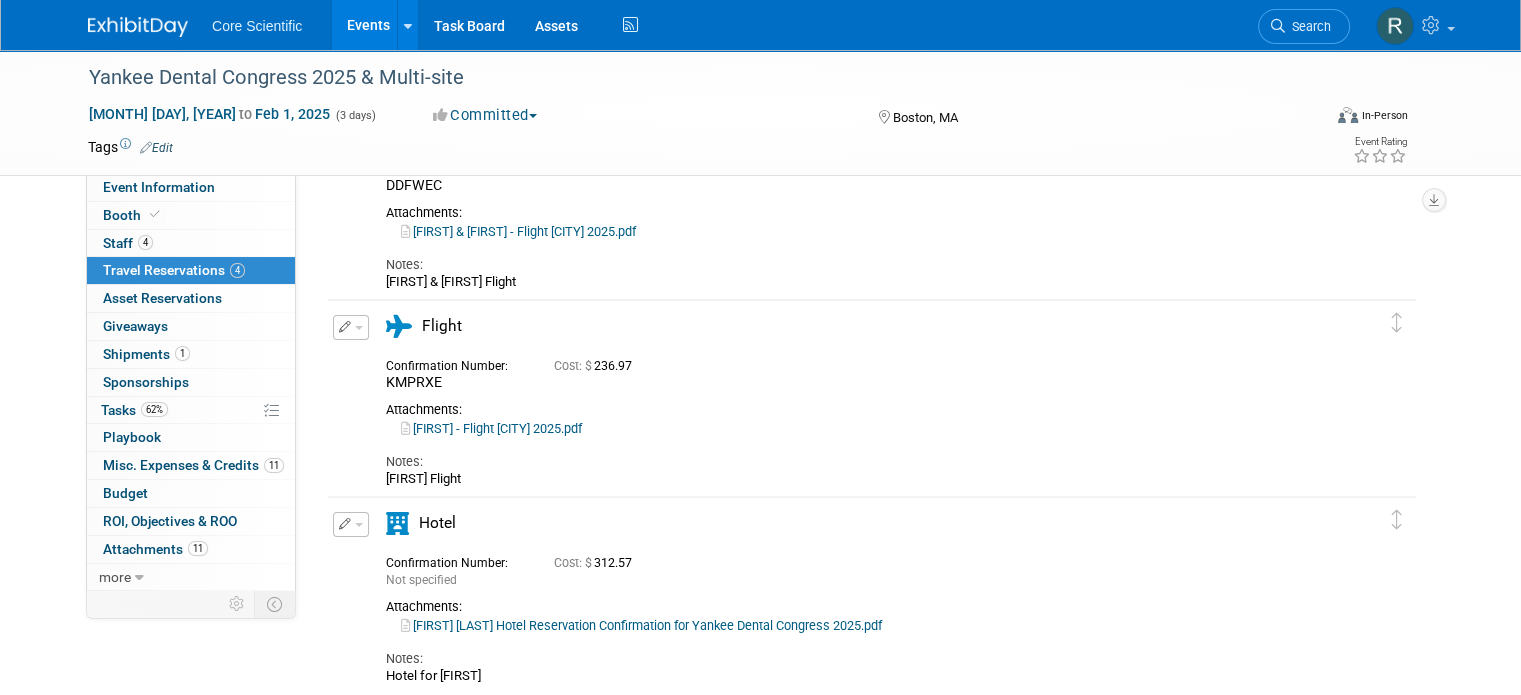 scroll, scrollTop: 400, scrollLeft: 0, axis: vertical 